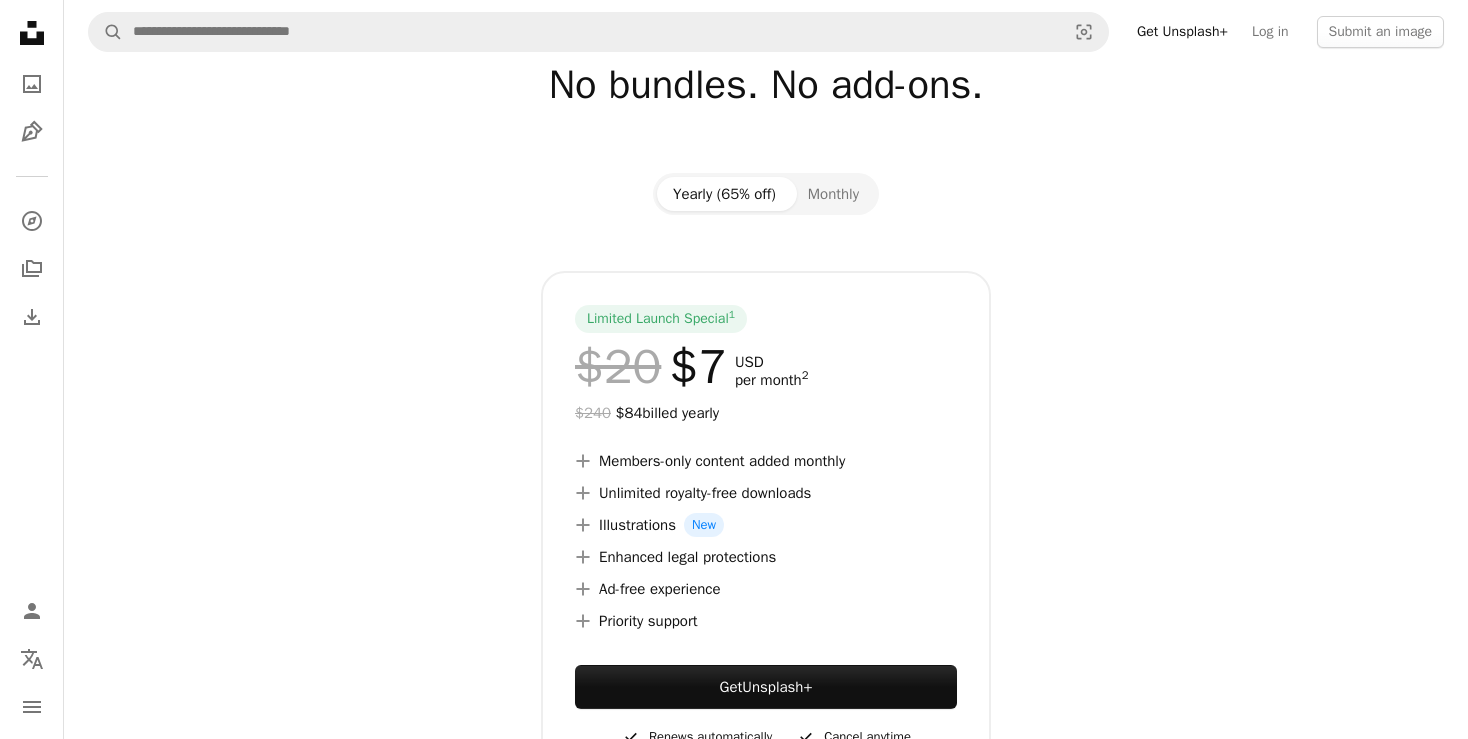 scroll, scrollTop: 0, scrollLeft: 0, axis: both 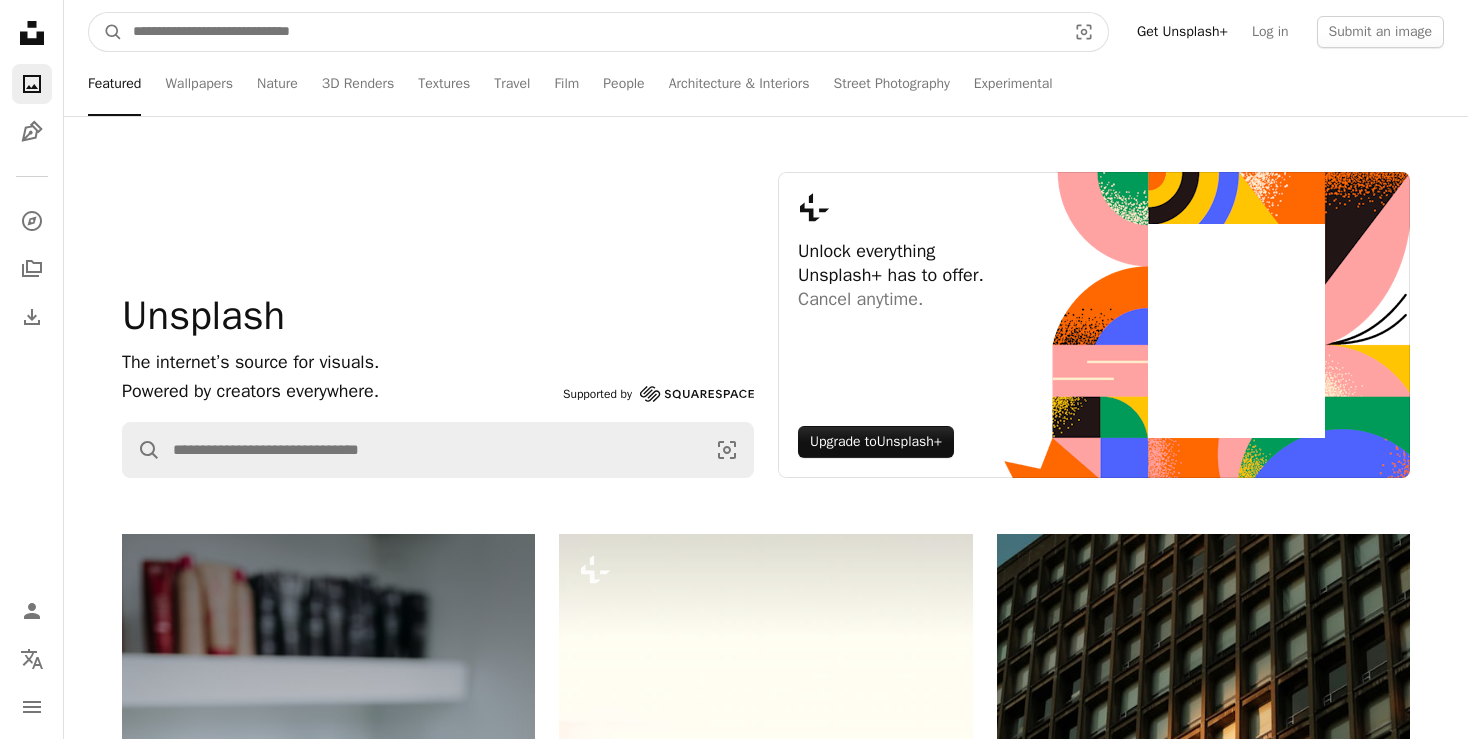 click at bounding box center (591, 32) 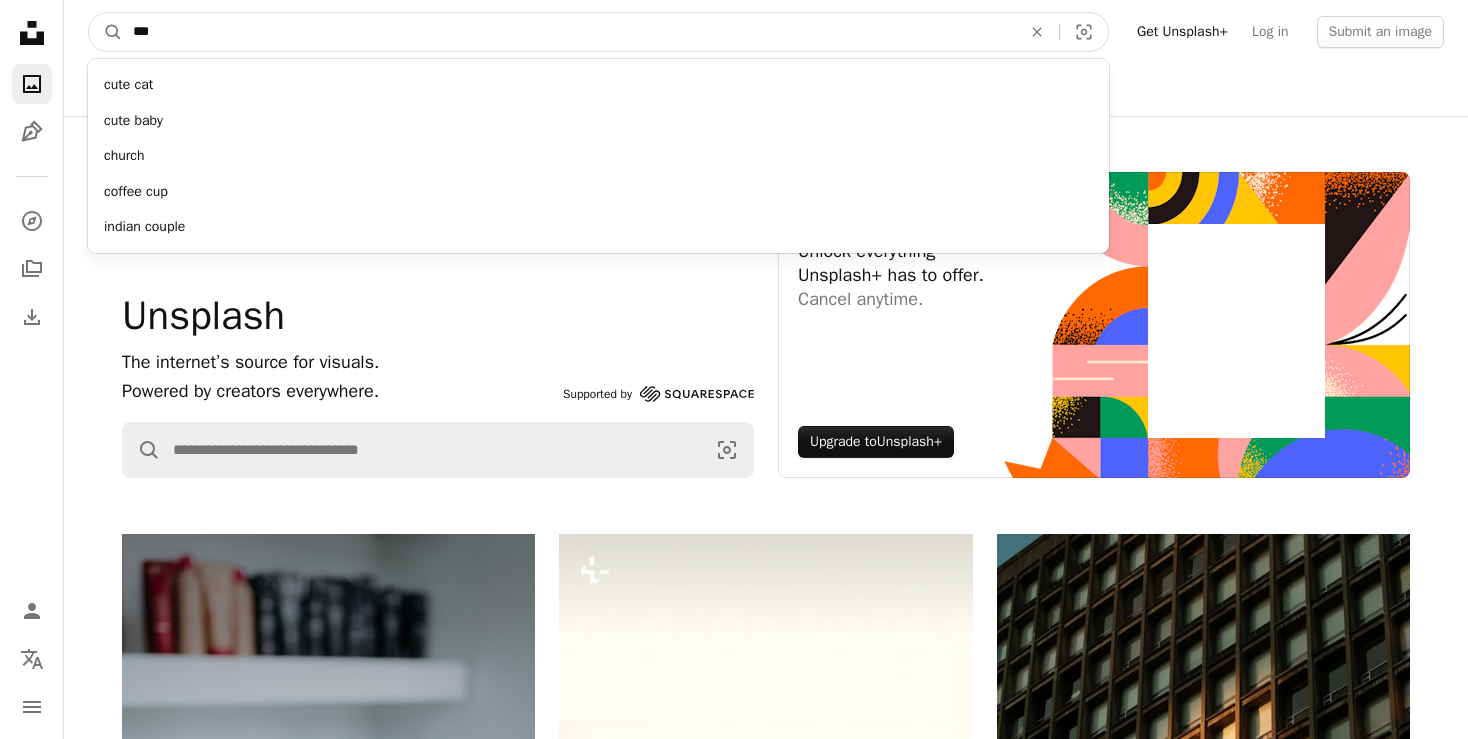 type on "***" 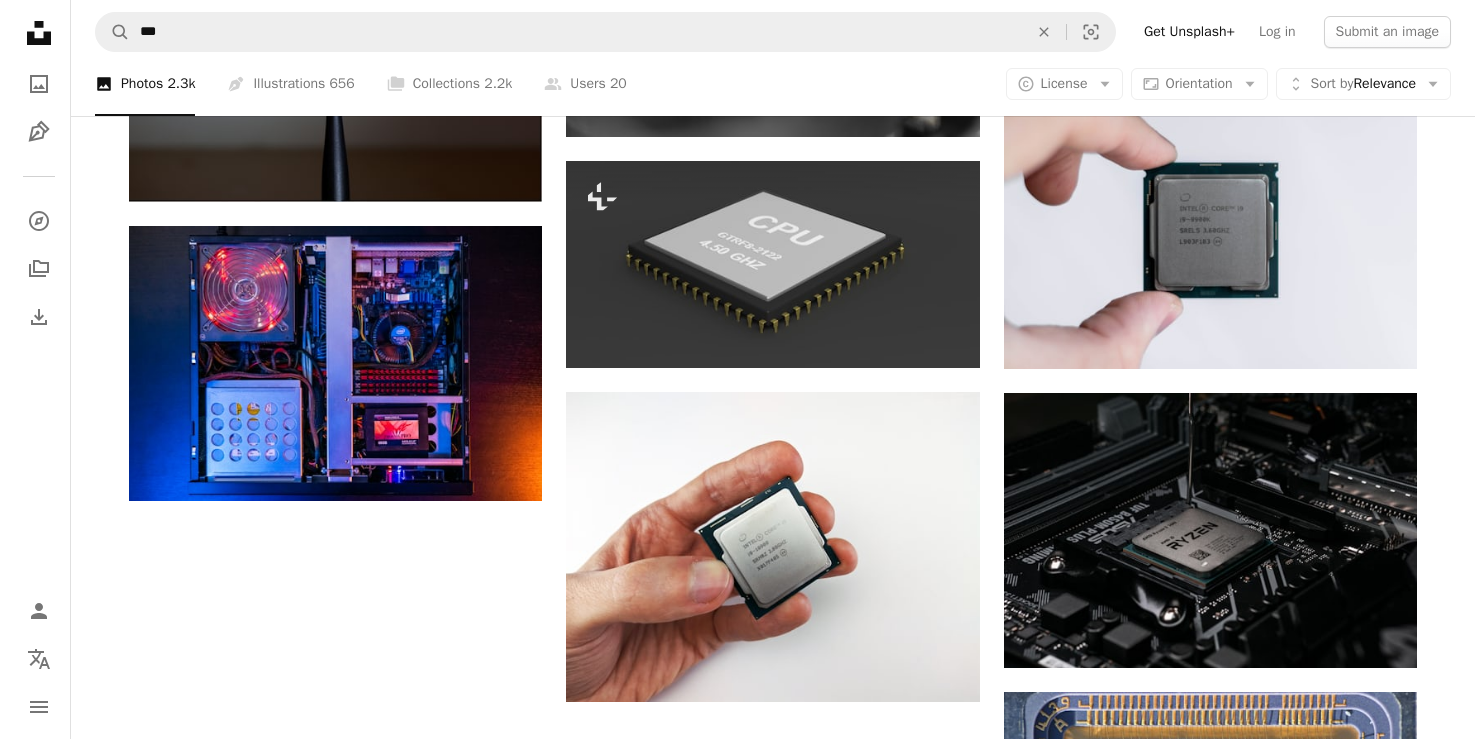 scroll, scrollTop: 1700, scrollLeft: 0, axis: vertical 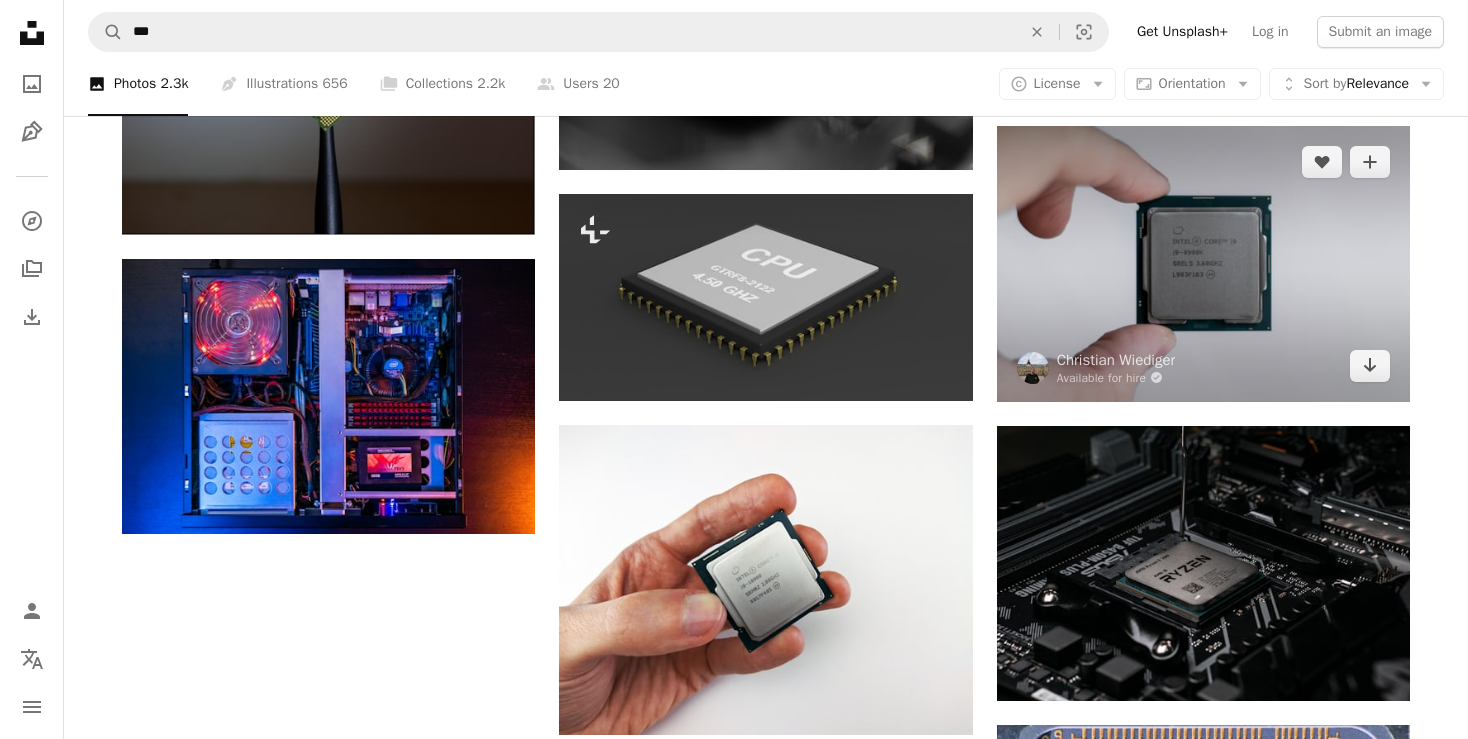 click at bounding box center (1203, 263) 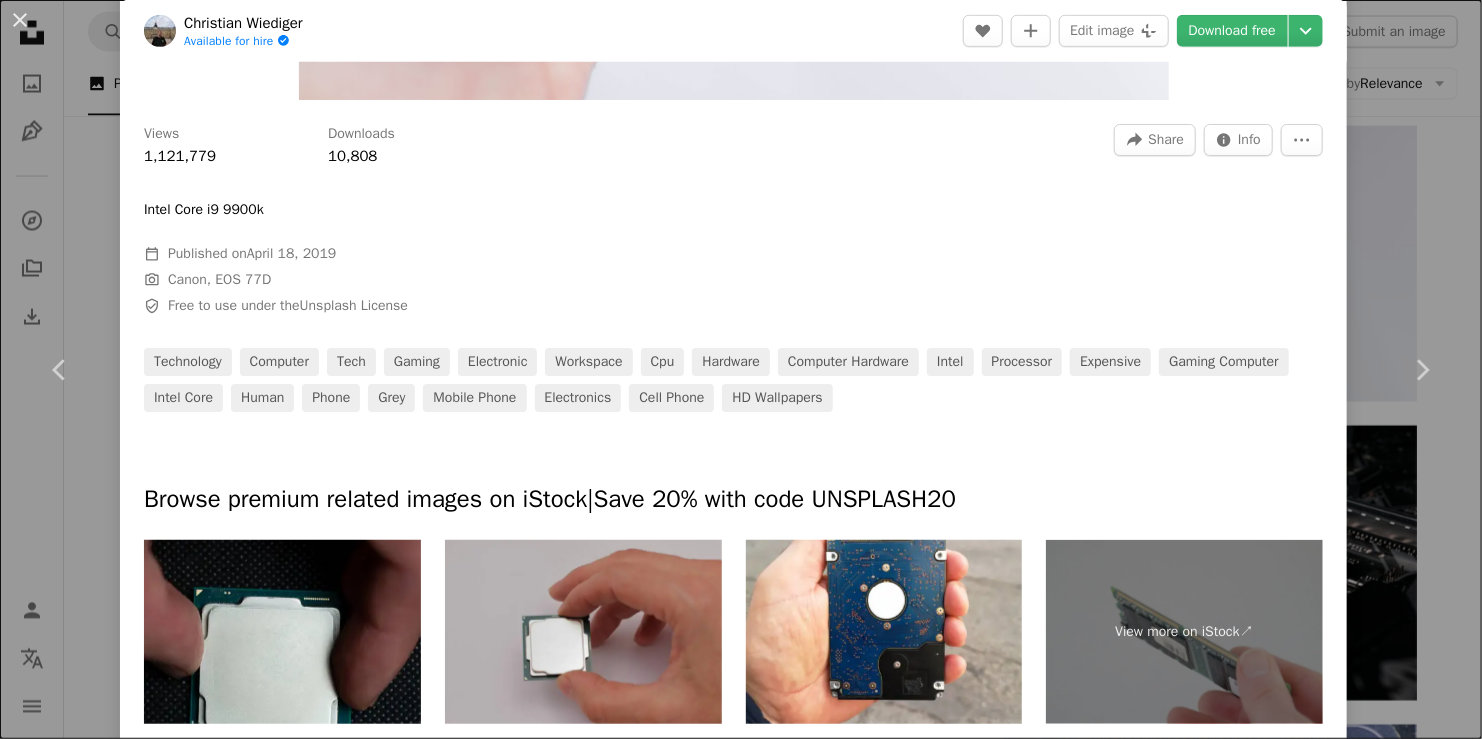 scroll, scrollTop: 700, scrollLeft: 0, axis: vertical 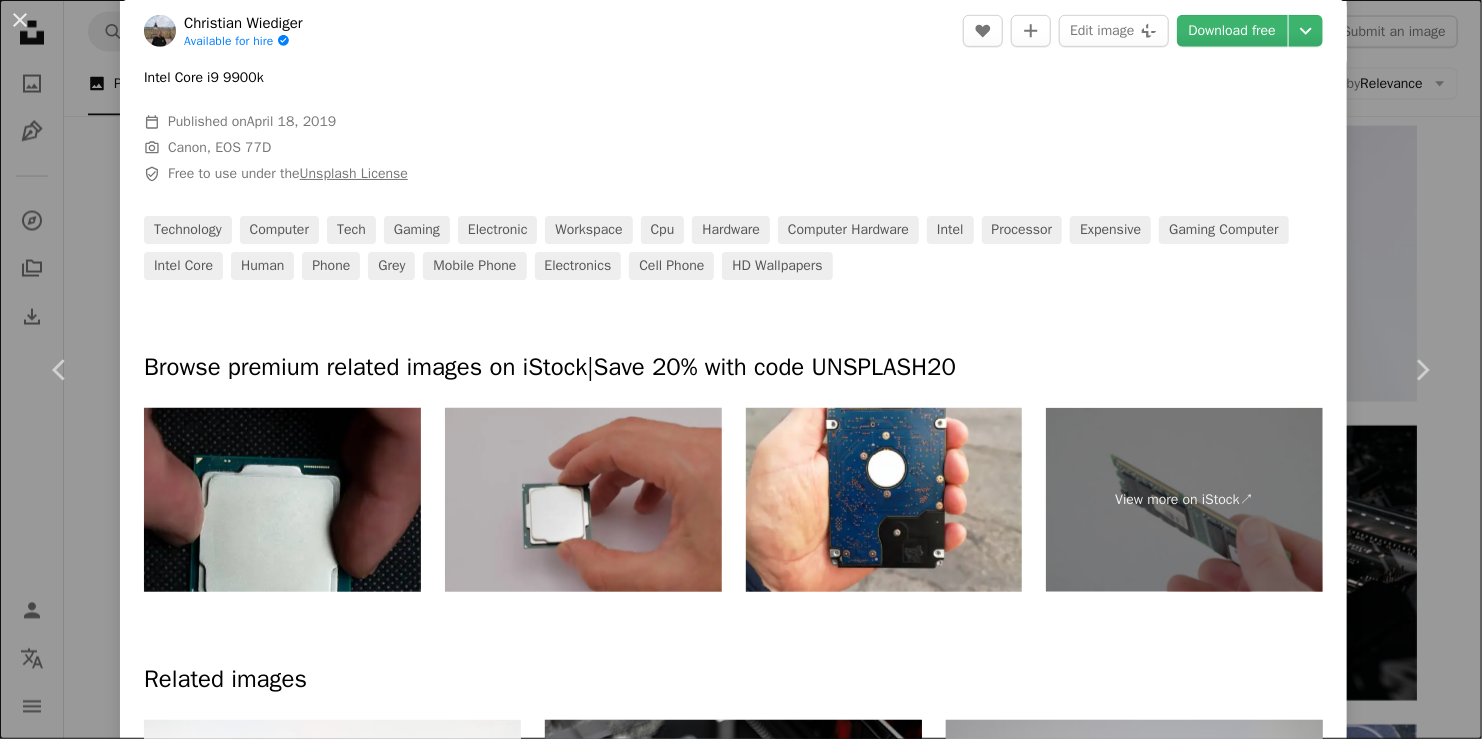 click on "Unsplash License" at bounding box center (354, 173) 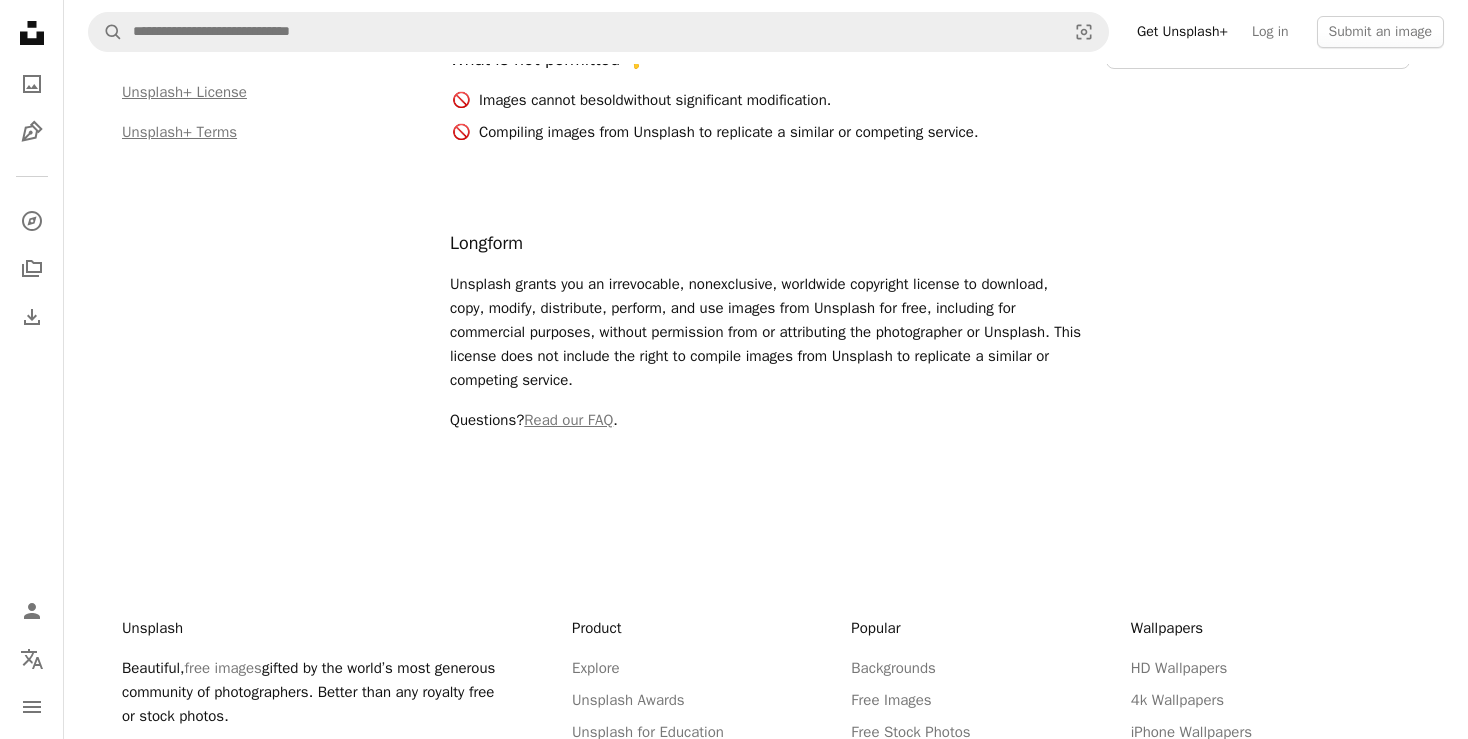 scroll, scrollTop: 0, scrollLeft: 0, axis: both 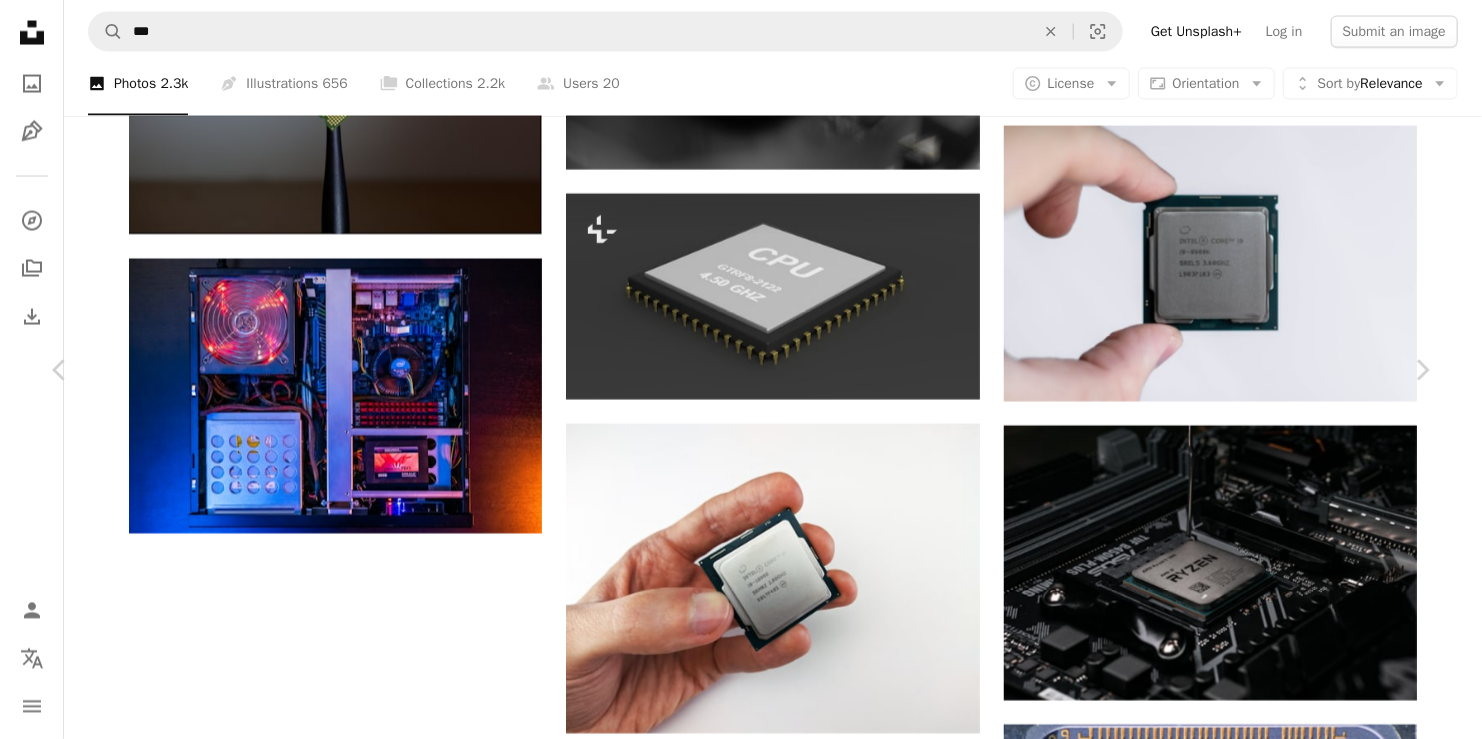 click on "Chevron down" 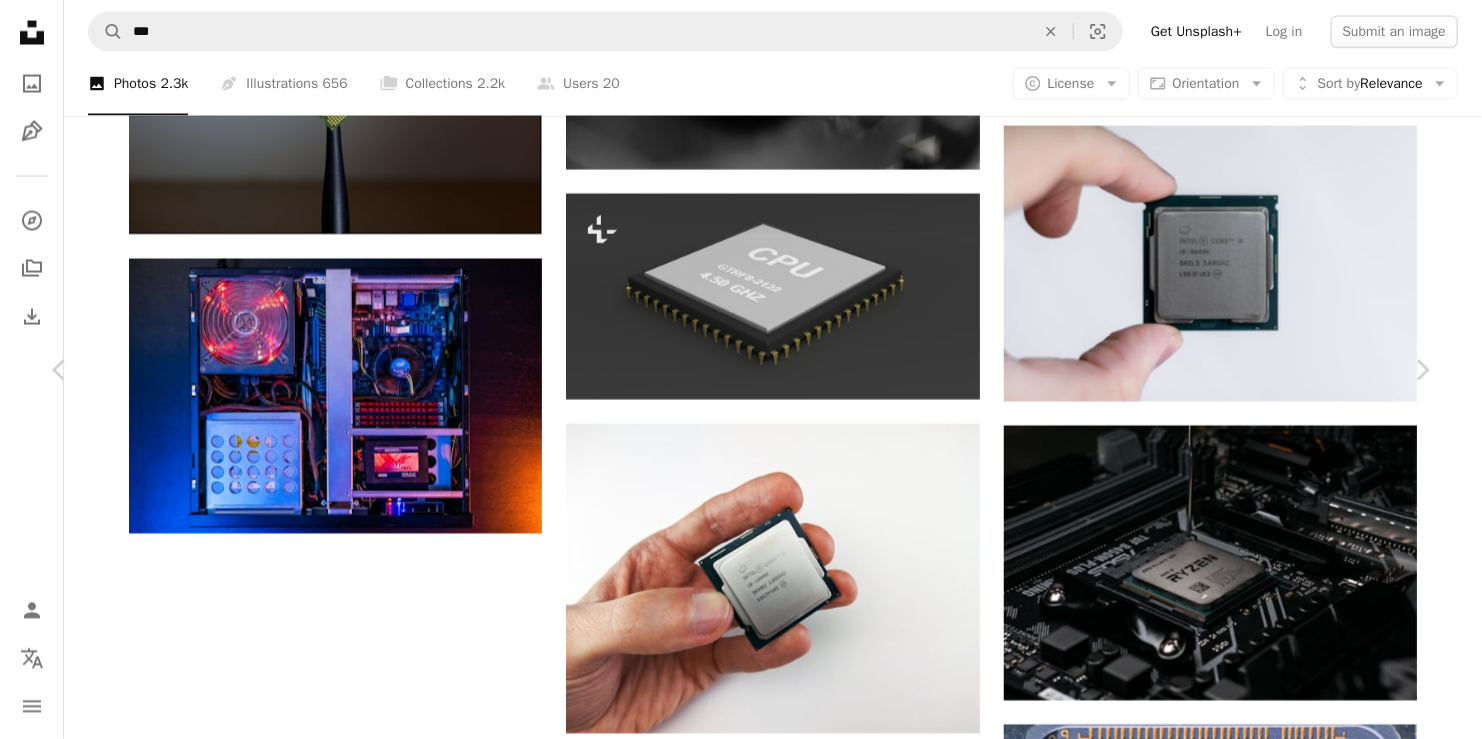 click on "Original Size" at bounding box center [1179, 2437] 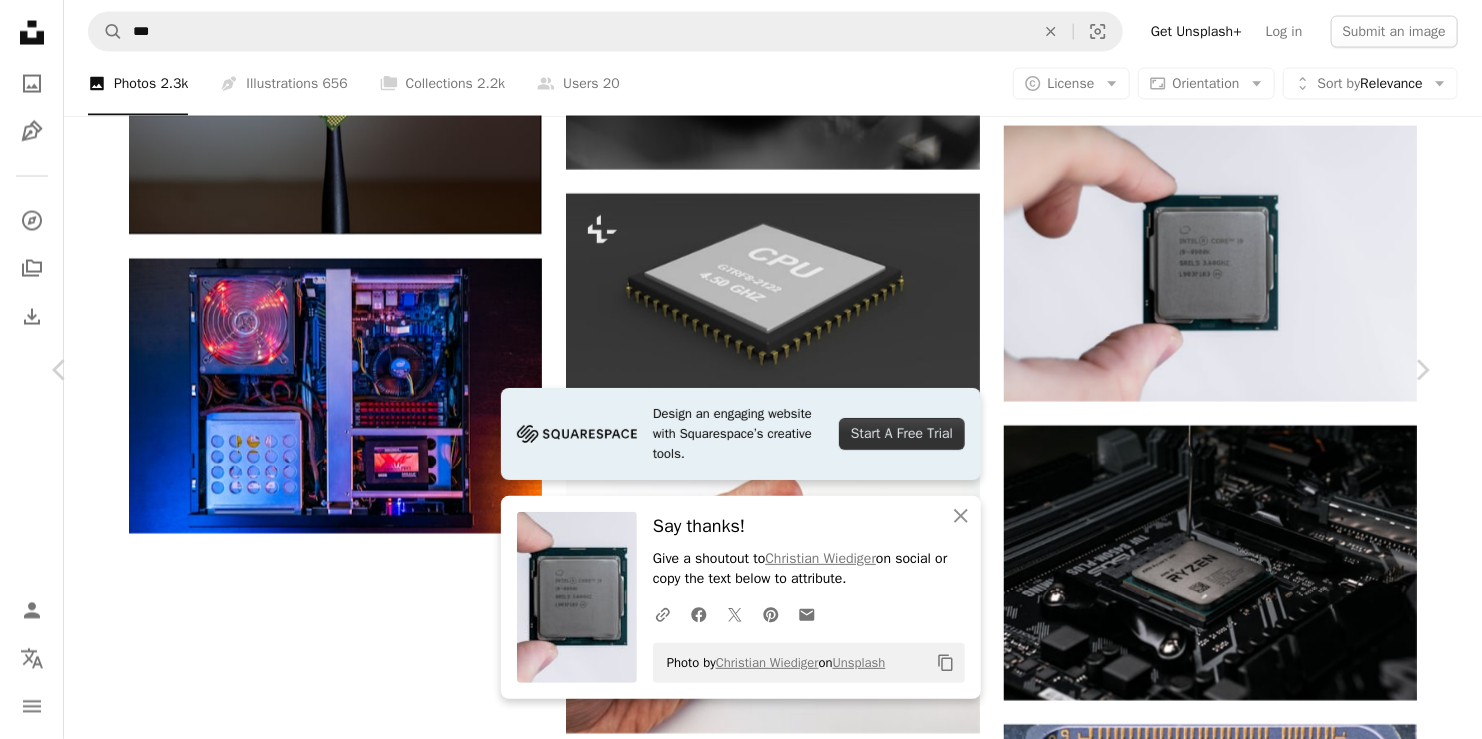 click on "An X shape Chevron left Chevron right Design an engaging website with Squarespace’s creative tools. Start A Free Trial An X shape Close Say thanks! Give a shoutout to  Christian Wiediger  on social or copy the text below to attribute. A URL sharing icon (chains) Facebook icon X (formerly Twitter) icon Pinterest icon An envelope Photo by  Christian Wiediger  on  Unsplash
Copy content Christian Wiediger Available for hire A checkmark inside of a circle A heart A plus sign Edit image   Plus sign for Unsplash+ Download free Chevron down Zoom in Views 1,121,779 Downloads 10,808 A forward-right arrow Share Info icon Info More Actions Intel Core i9 9900k Calendar outlined Published on  April 18, 2019 Camera Canon, EOS 77D Safety Free to use under the  Unsplash License technology computer tech gaming electronic workspace cpu hardware computer hardware intel processor expensive gaming computer intel core human phone grey mobile phone electronics cell phone HD Wallpapers  |  Save 20% with code UNSPLASH20  ↗" at bounding box center (741, 2585) 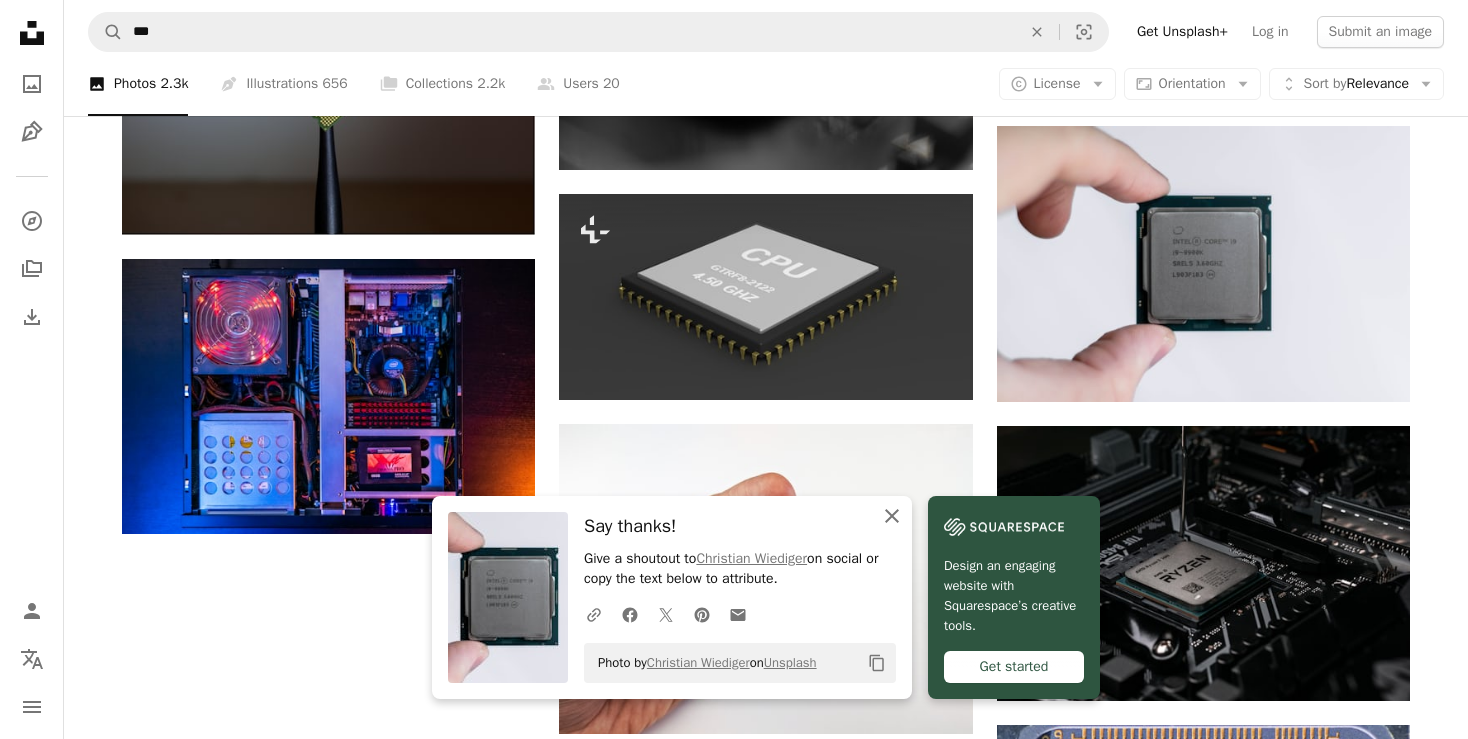 click 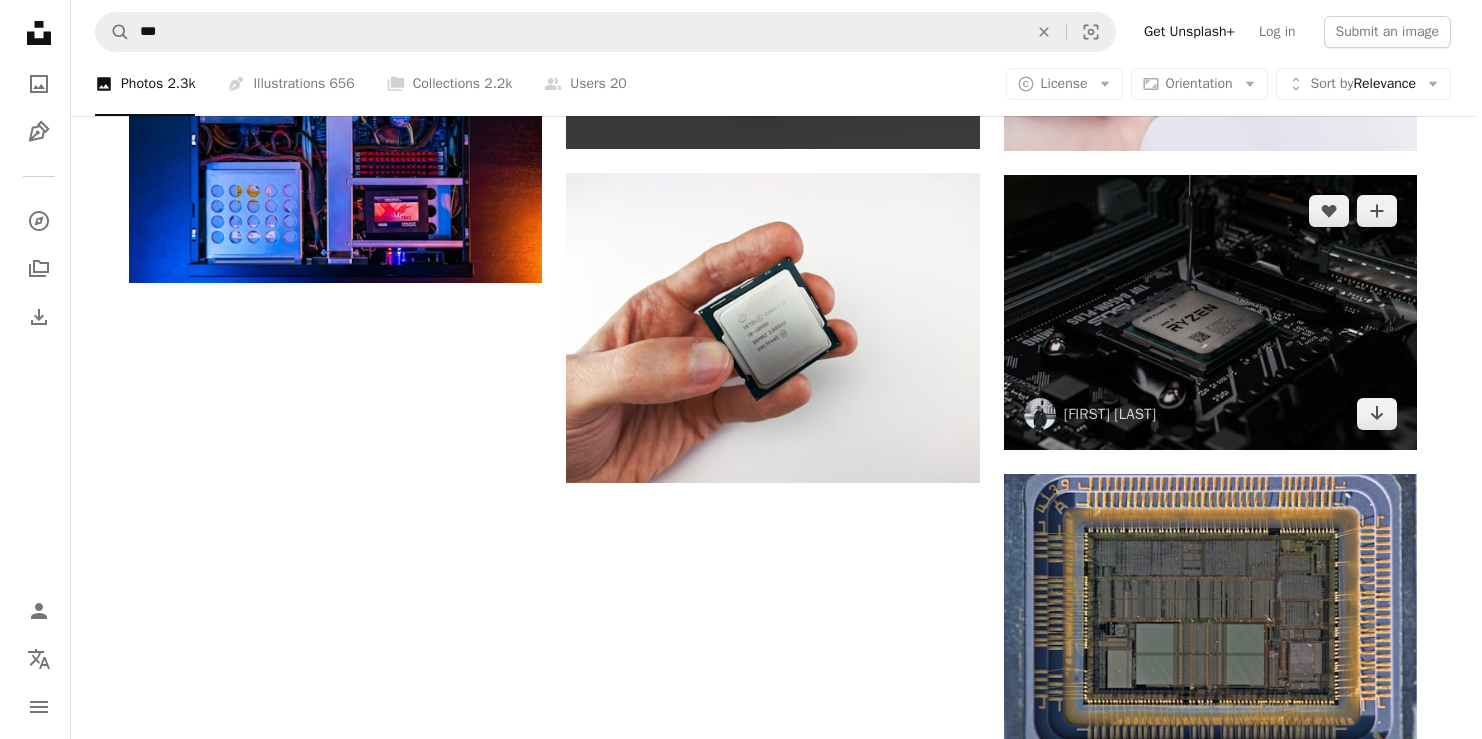 scroll, scrollTop: 2100, scrollLeft: 0, axis: vertical 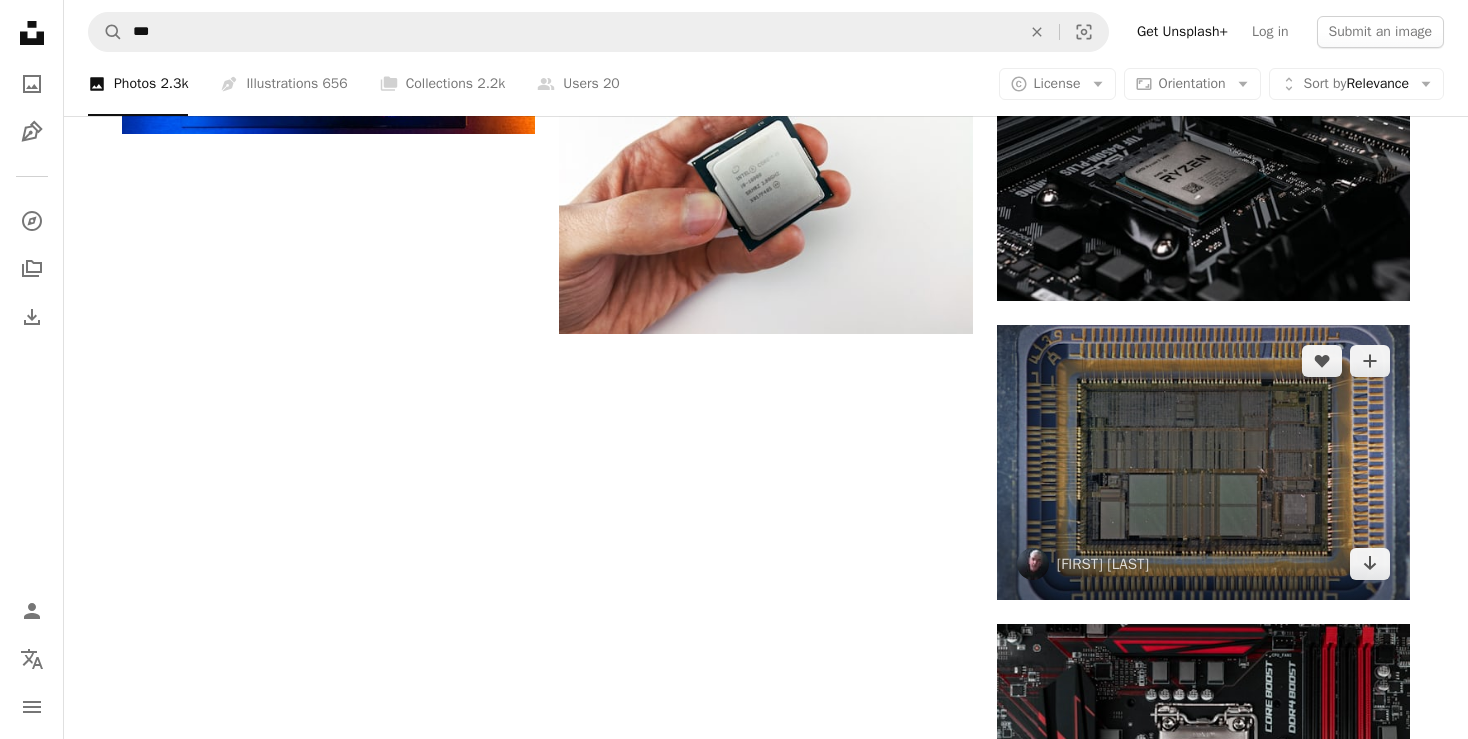 click at bounding box center (1203, 462) 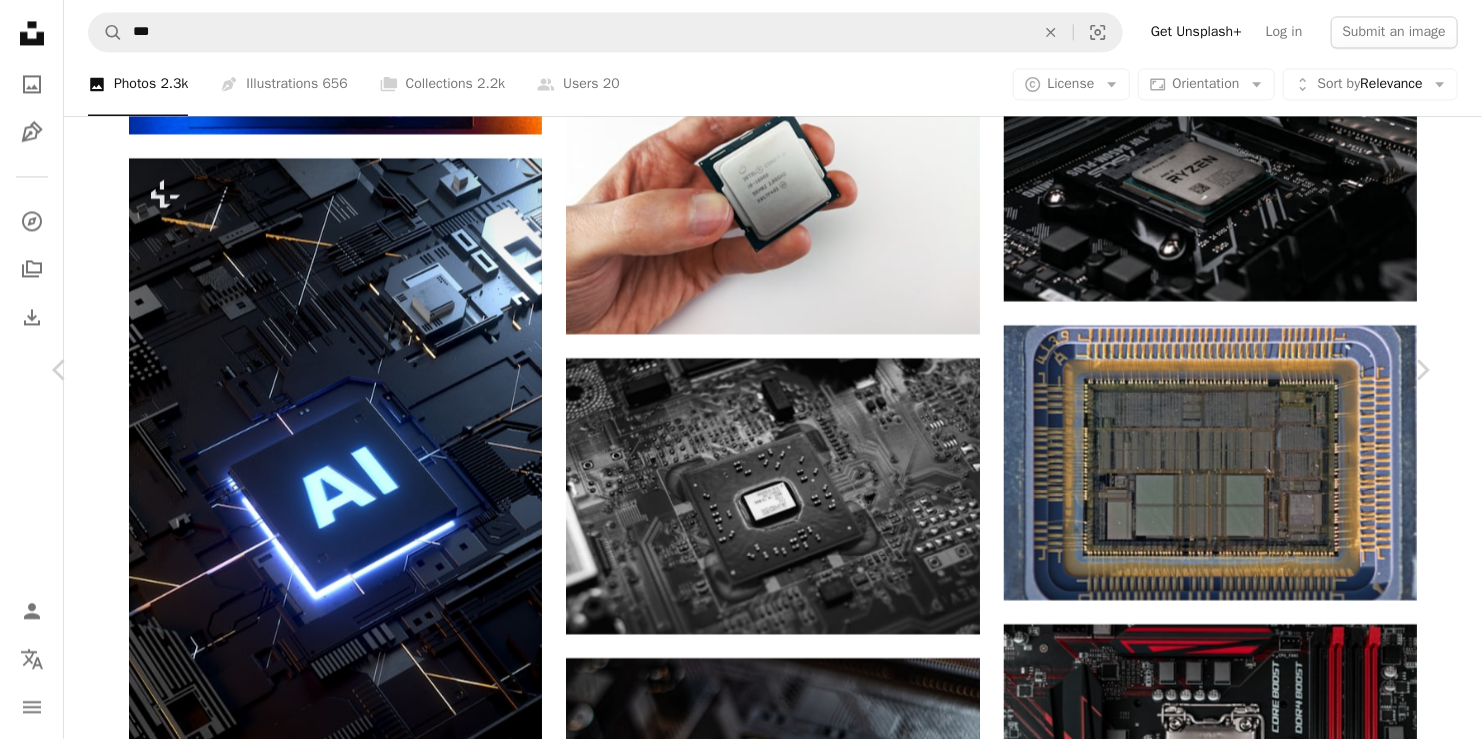 scroll, scrollTop: 400, scrollLeft: 0, axis: vertical 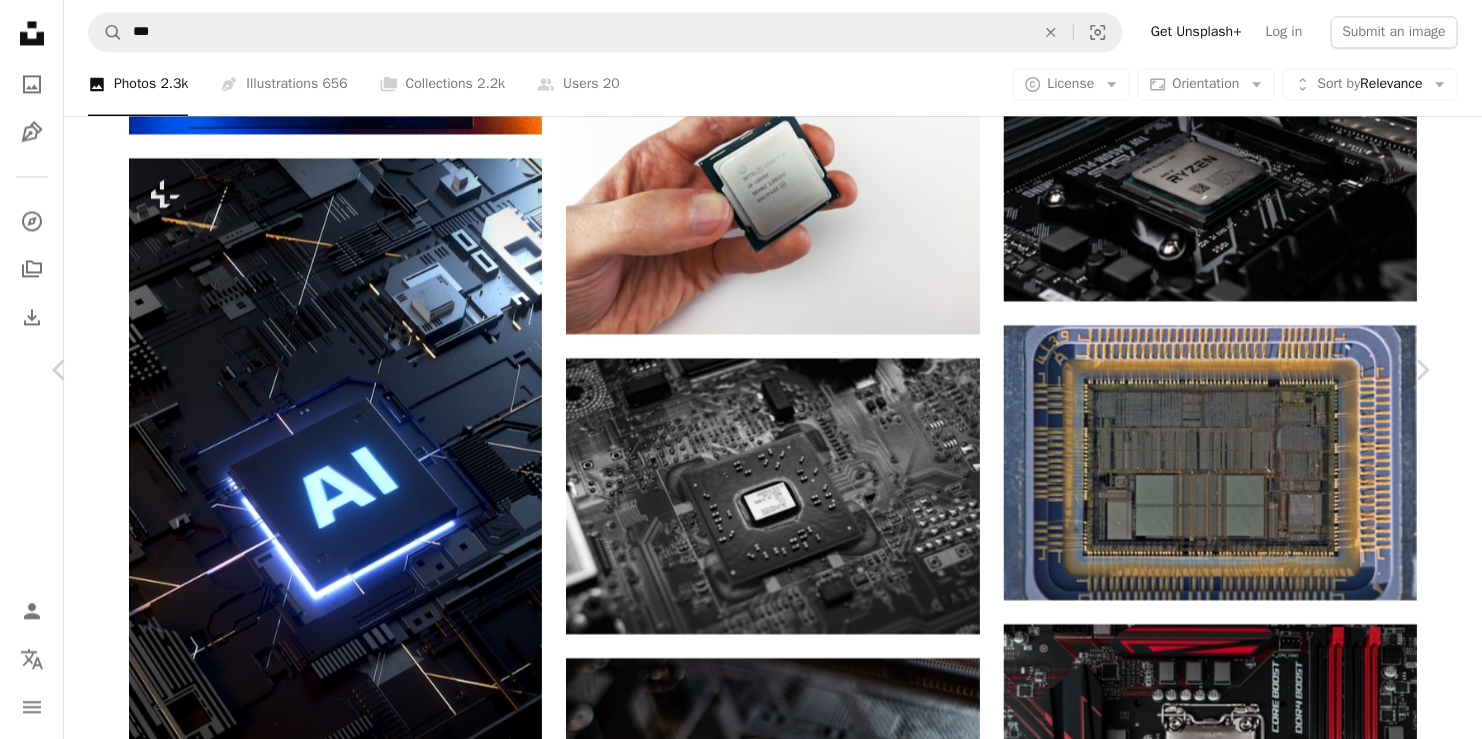 click on "Chevron down" 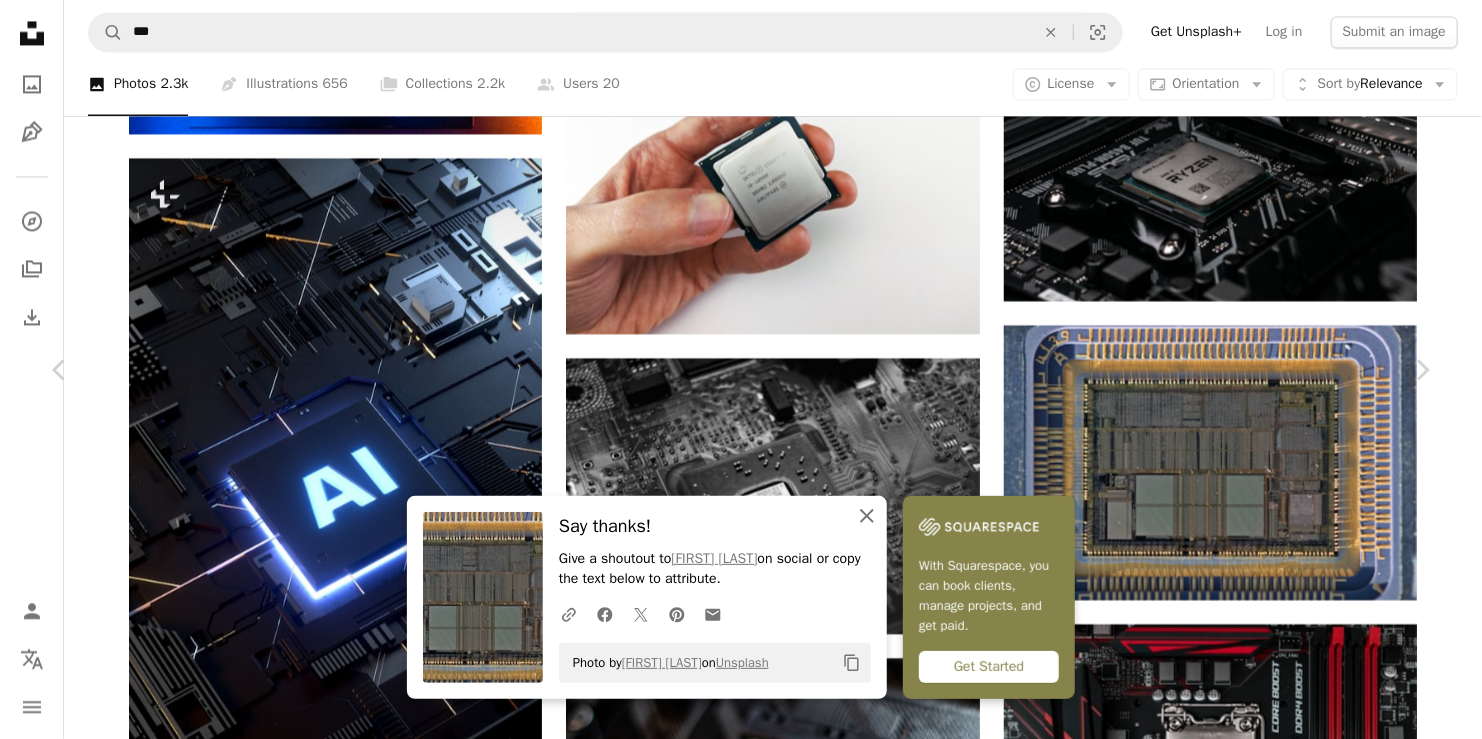 click 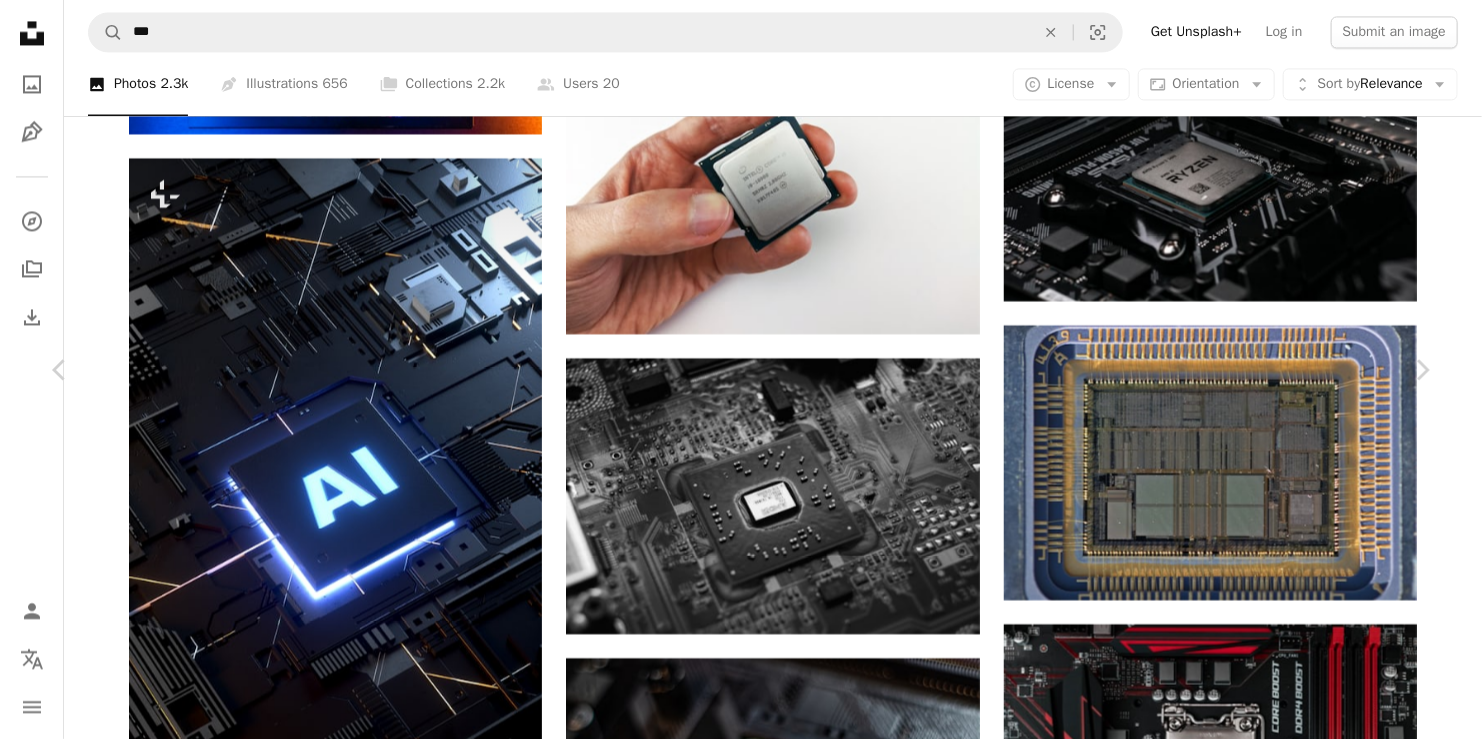 click on "An X shape Chevron left Chevron right Bill Fairs moonboyz A heart A plus sign Edit image   Plus sign for Unsplash+ Download free Chevron down Zoom in Views 160,236 Downloads 1,487 A forward-right arrow Share Info icon Info More Actions Inside of an old INTEL 486 25 MHZ SX CPU from 1989 Calendar outlined Published on  June 7, 2023 Camera Canon, EOS 90D Safety Free to use under the  Unsplash License cpu chip intel processor computer electronics hardware computer hardware electronic chip printed circuit board Backgrounds Browse premium related images on iStock  |  Save 20% with code UNSPLASH20 View more on iStock  ↗ Related images A heart A plus sign Laura Ockel Available for hire A checkmark inside of a circle Arrow pointing down A heart A plus sign Harrison Broadbent Available for hire A checkmark inside of a circle Arrow pointing down A heart A plus sign Jerome Heuze Arrow pointing down A heart A plus sign William Warby Arrow pointing down A heart A plus sign Jerome Heuze Arrow pointing down A heart For" at bounding box center [741, 5194] 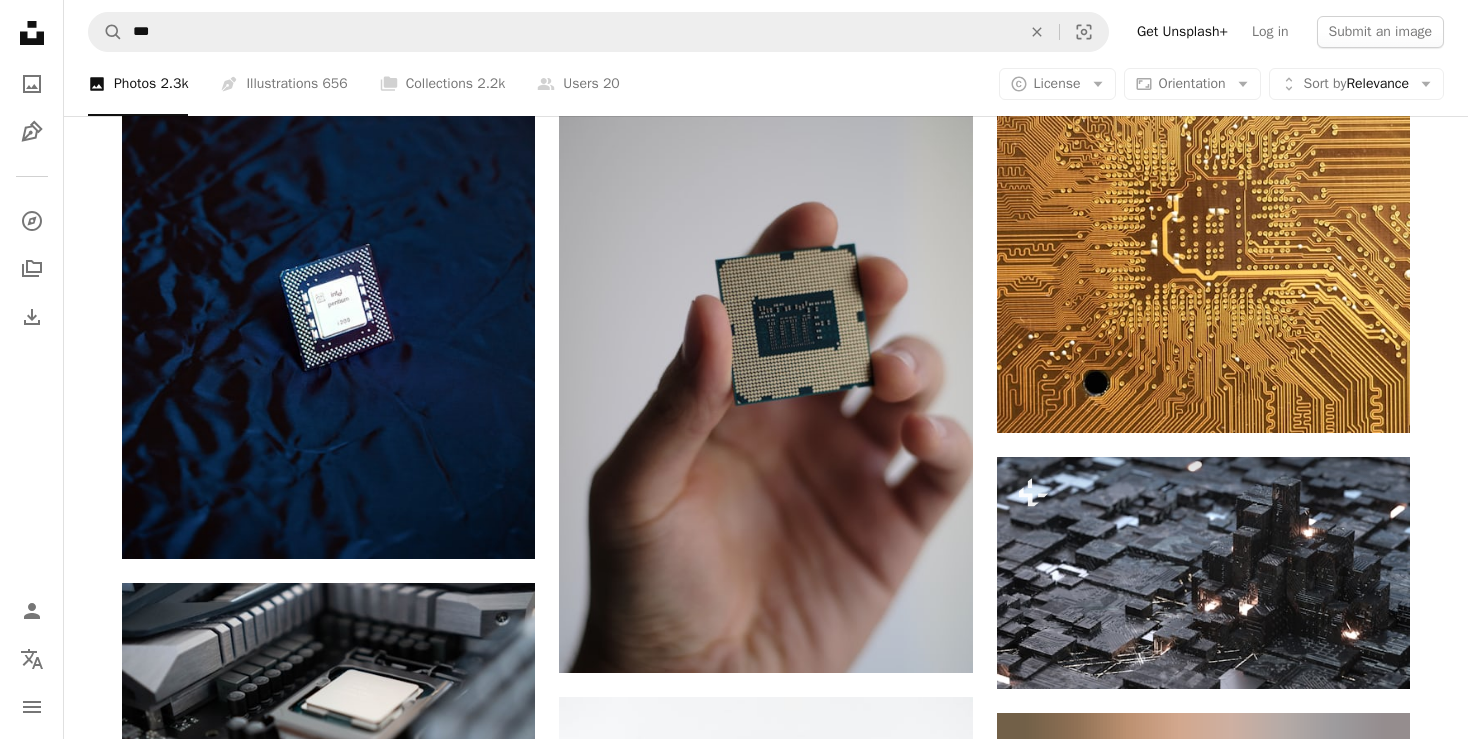 scroll, scrollTop: 3000, scrollLeft: 0, axis: vertical 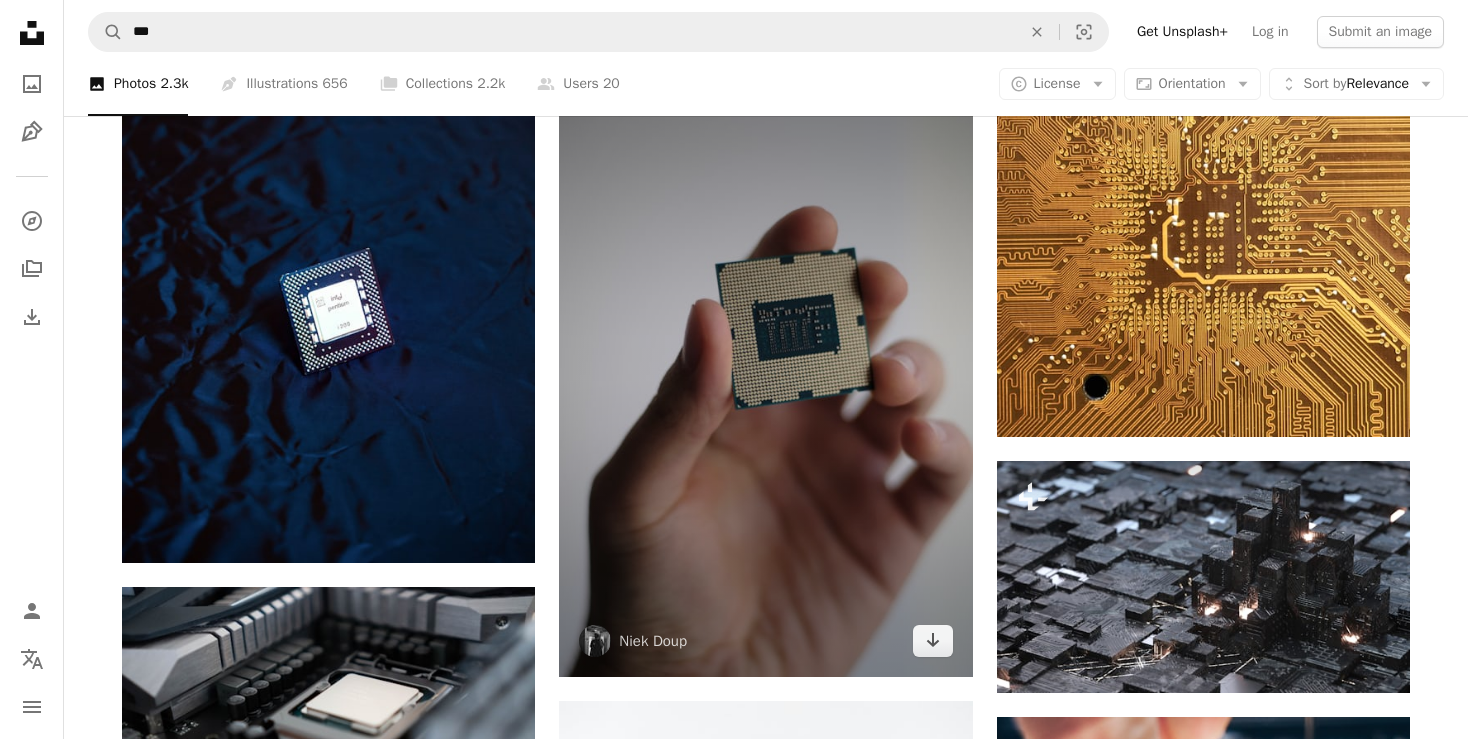 click at bounding box center (765, 367) 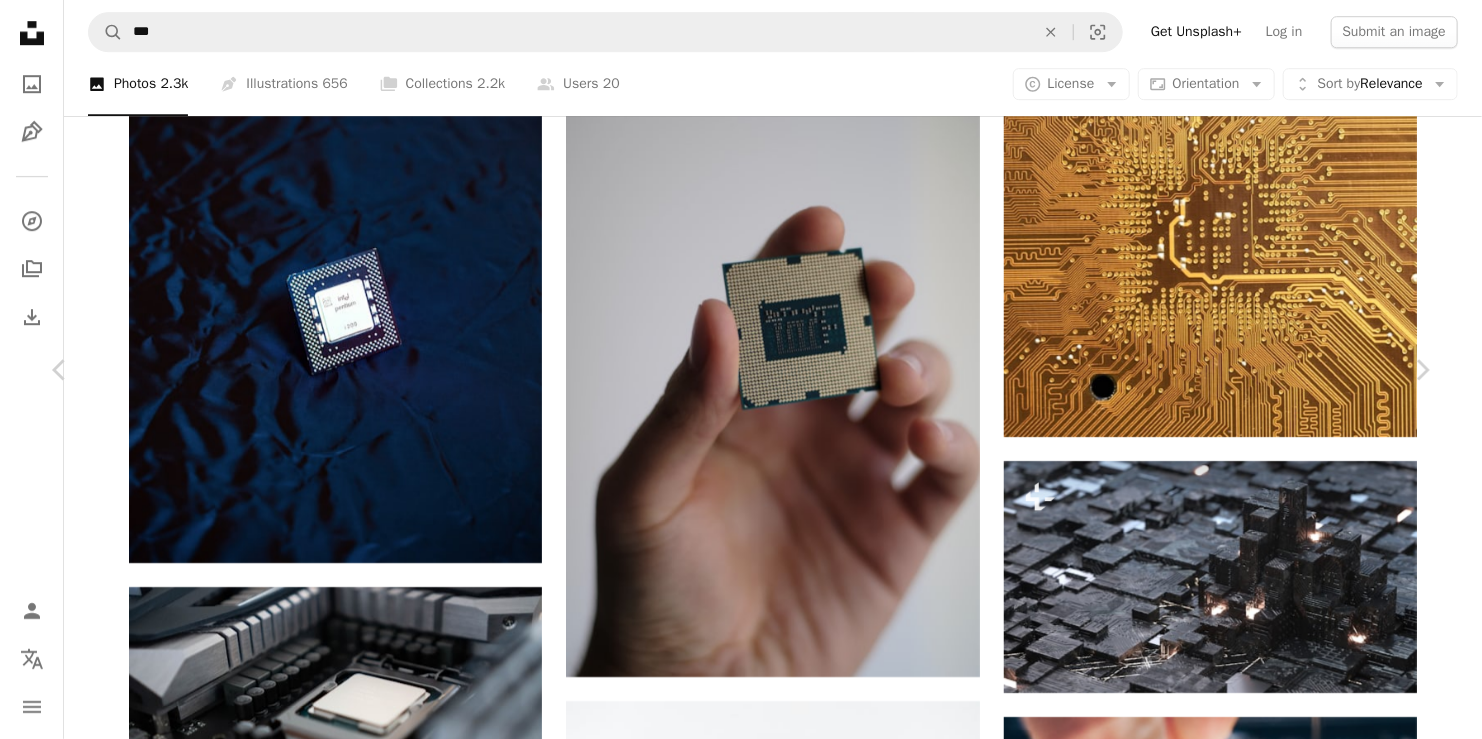 click on "Chevron down" 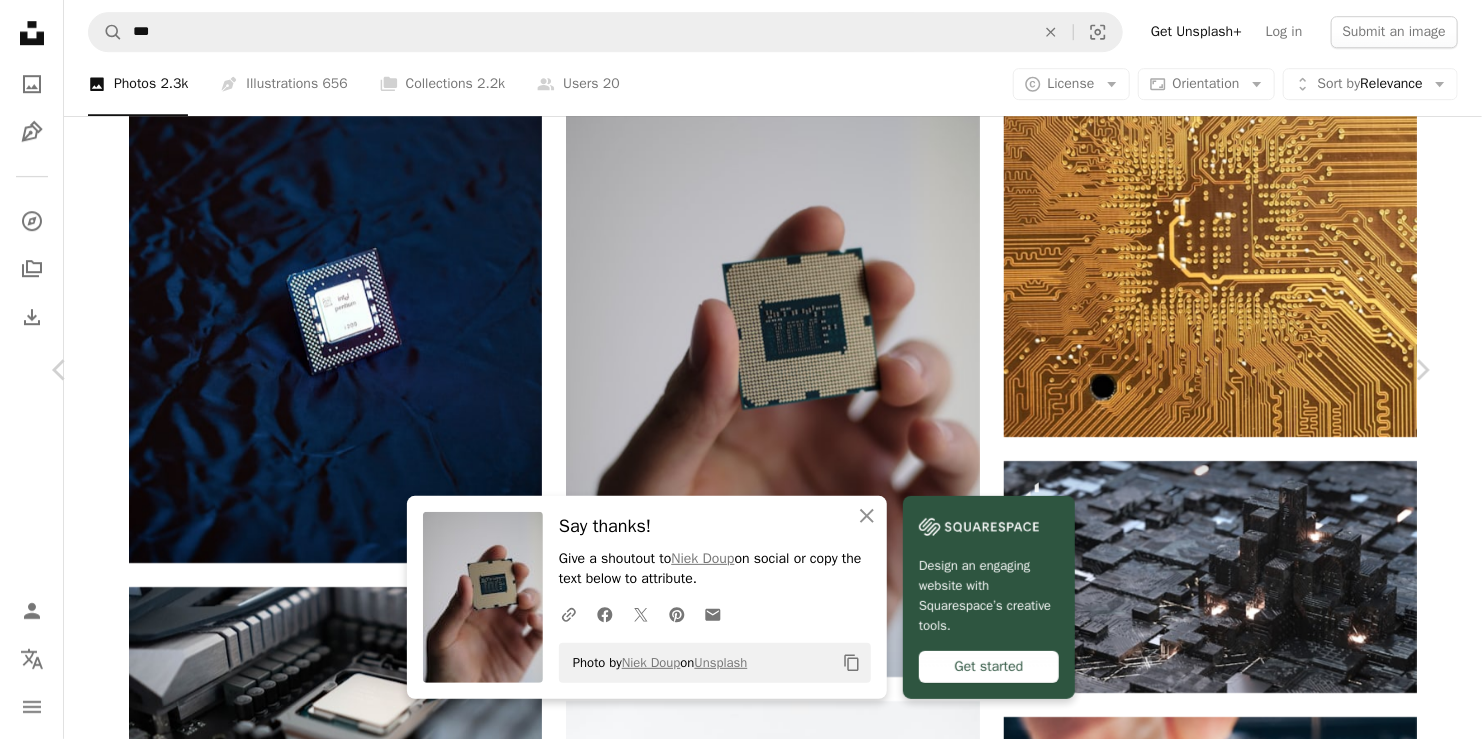 click on "An X shape Chevron left Chevron right An X shape Close Say thanks! Give a shoutout to  [NAME]  on social or copy the text below to attribute. A URL sharing icon (chains) Facebook icon X (formerly Twitter) icon Pinterest icon An envelope Photo by  [NAME]  on  Unsplash
Copy content Design an engaging website with Squarespace’s creative tools. Get started [NAME] [NAME] A heart A plus sign Edit image   Plus sign for Unsplash+ Download free Chevron down Zoom in Views 1,338,291 Downloads 11,644 A forward-right arrow Share Info icon Info More Actions Calendar outlined Published on  October 1, 2020 Camera FUJIFILM, X-T2 Safety Free to use under the  Unsplash License man computer tech hand studio cpu chip intel processor silicon human grey electronics hardware wristwatch computer hardware electronic chip Public domain images Browse premium related images on iStock  |  Save 20% with code UNSPLASH20 View more on iStock  ↗ Related images A heart A plus sign Andrey Matveev Arrow pointing down A L" at bounding box center [741, 4294] 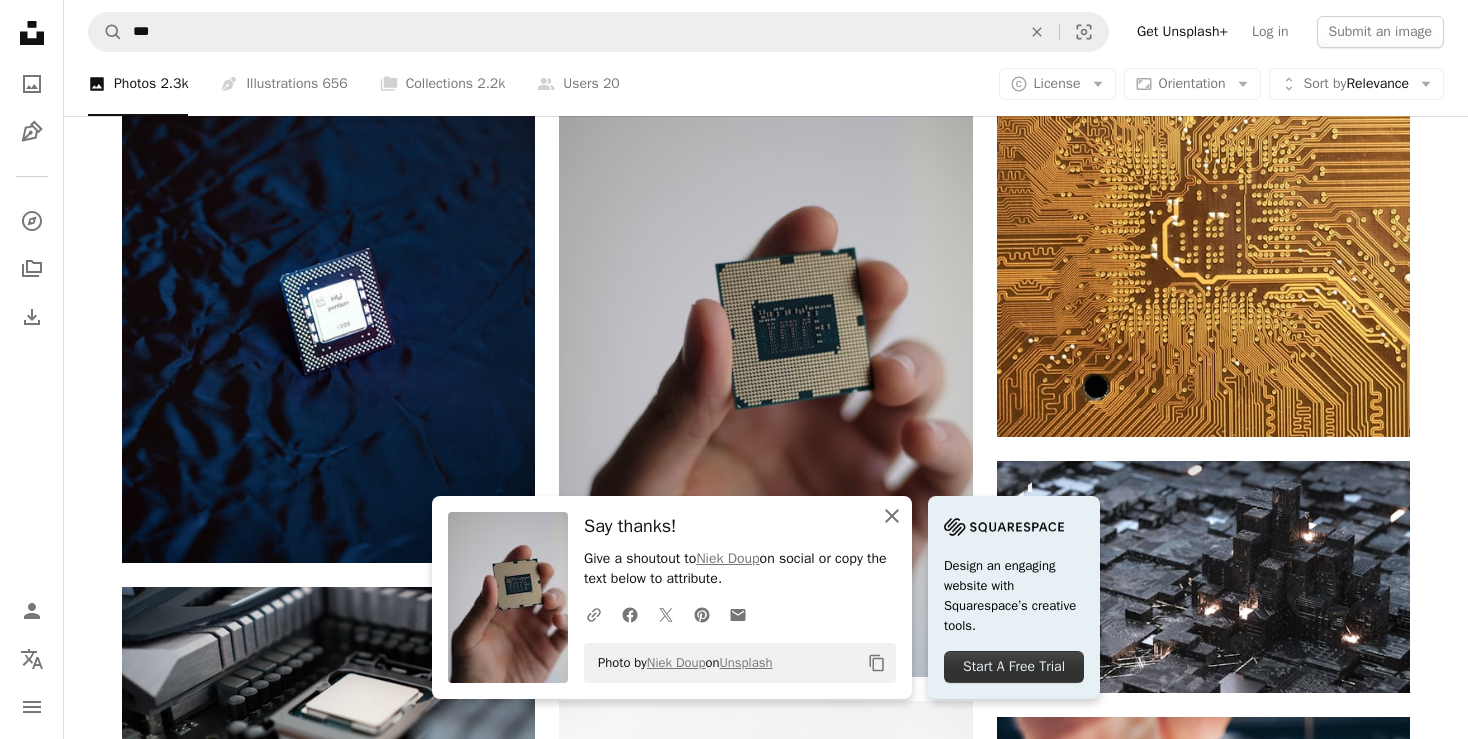 click on "An X shape" 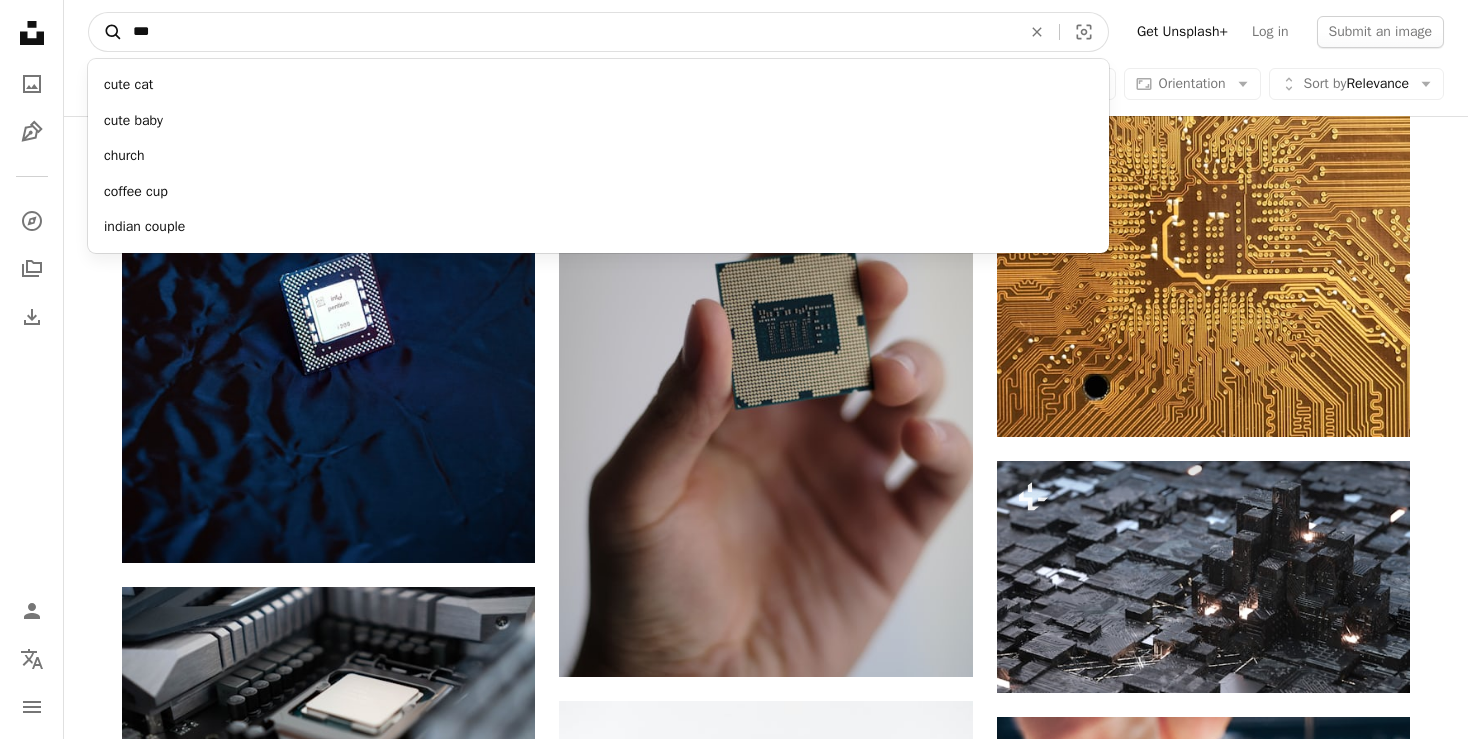 drag, startPoint x: 207, startPoint y: 38, endPoint x: 121, endPoint y: 48, distance: 86.579445 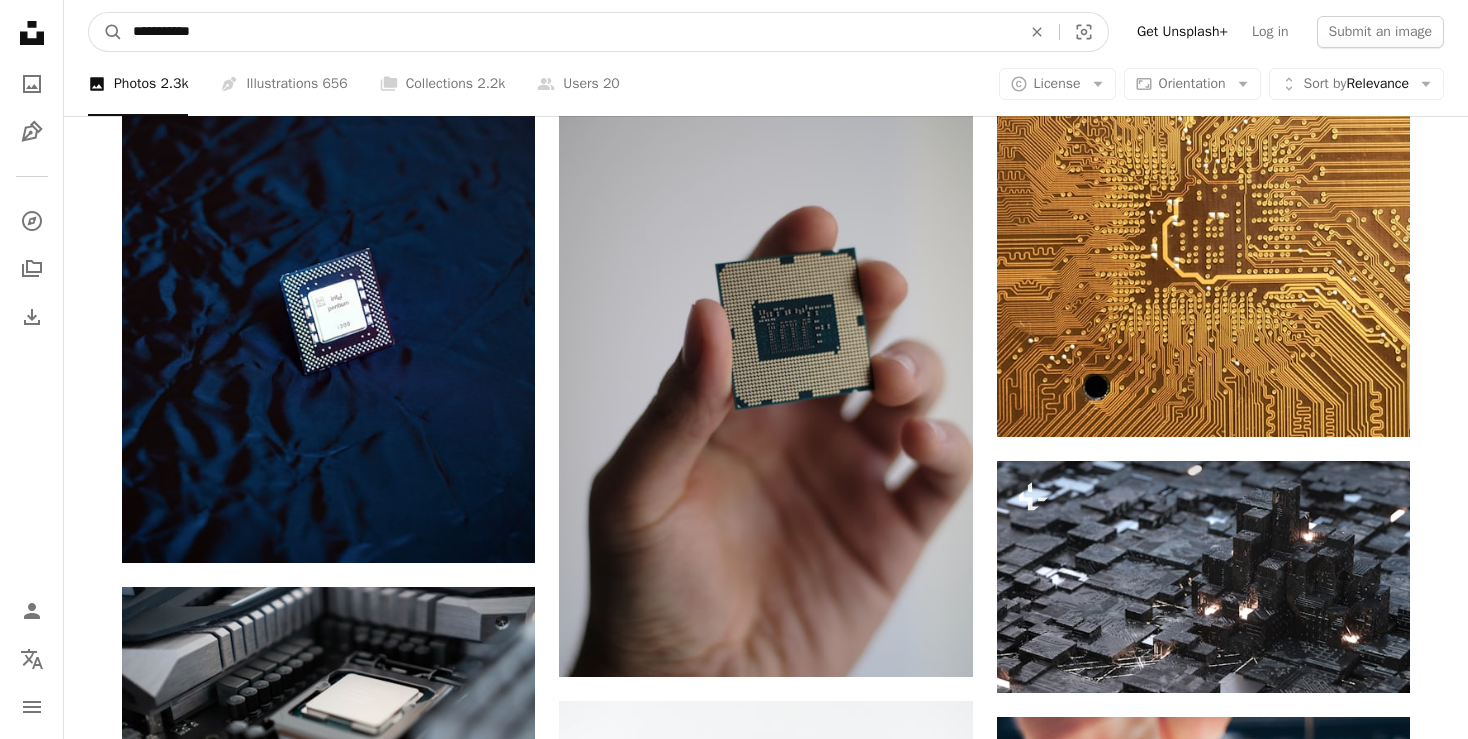 type on "**********" 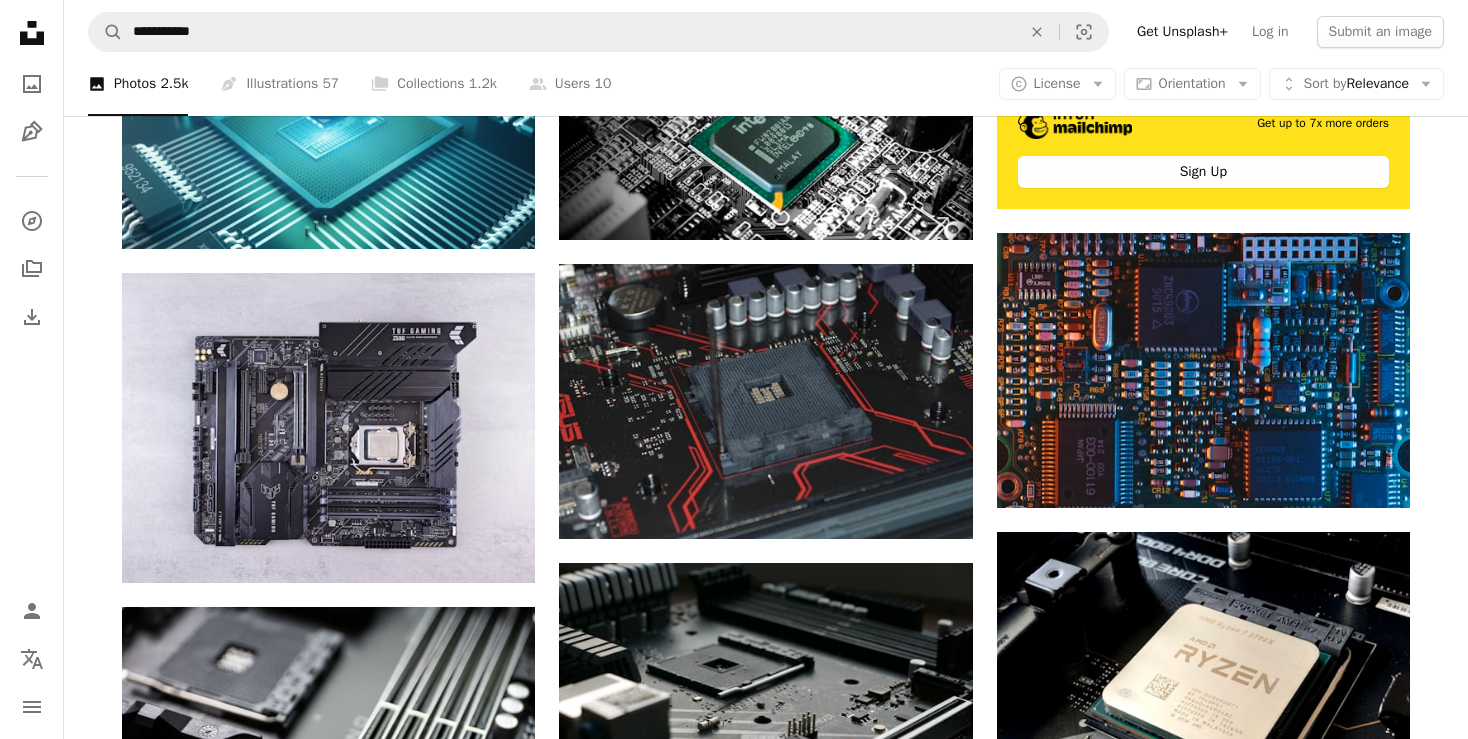 scroll, scrollTop: 0, scrollLeft: 0, axis: both 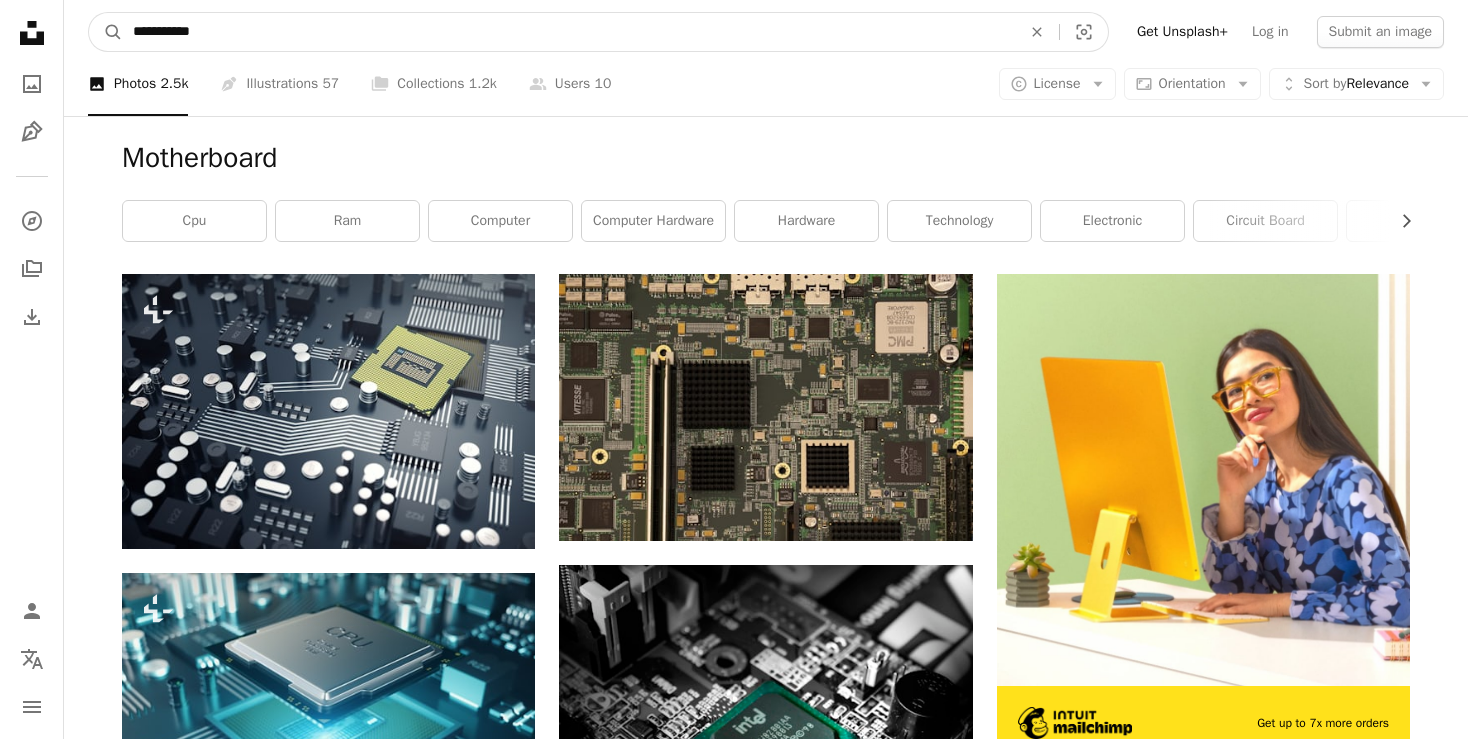 drag, startPoint x: 229, startPoint y: 28, endPoint x: 130, endPoint y: 25, distance: 99.04544 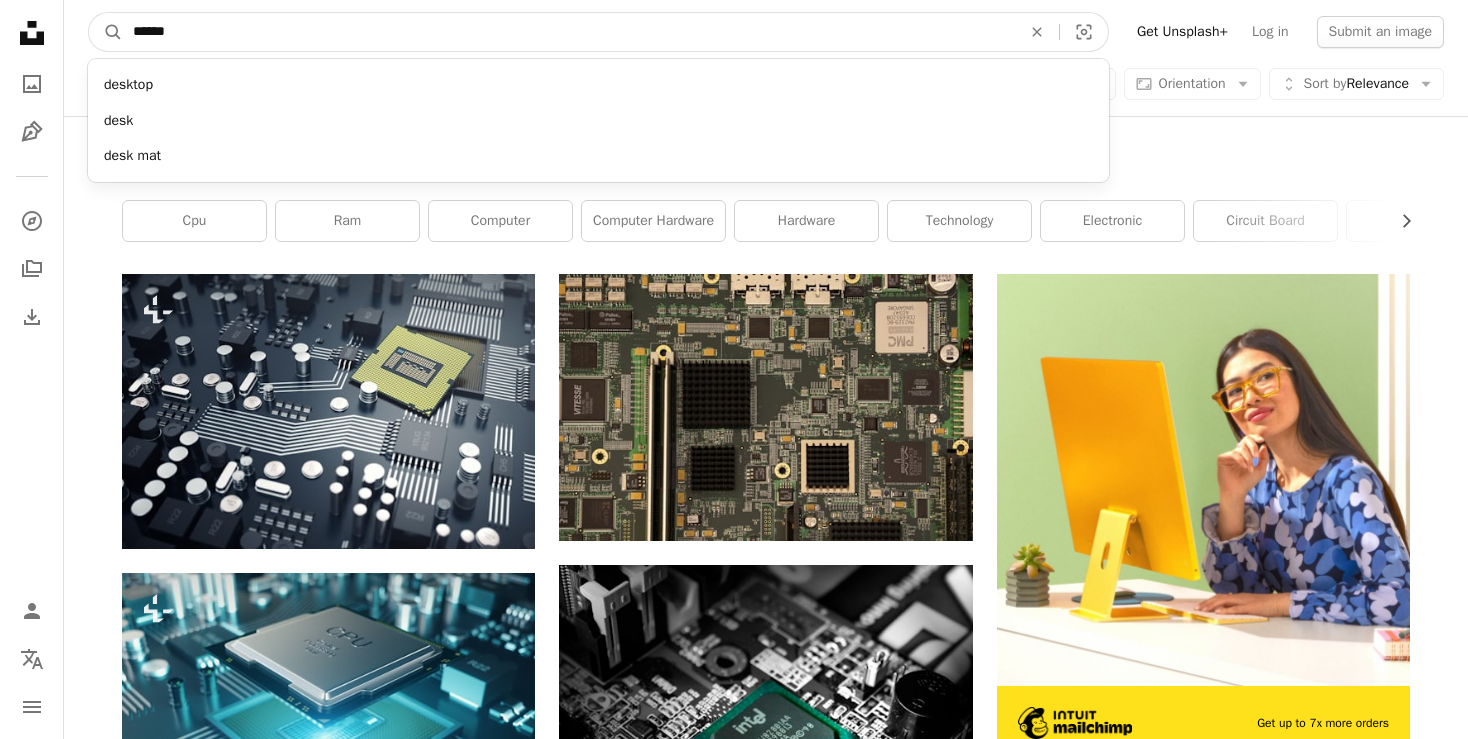 type on "*******" 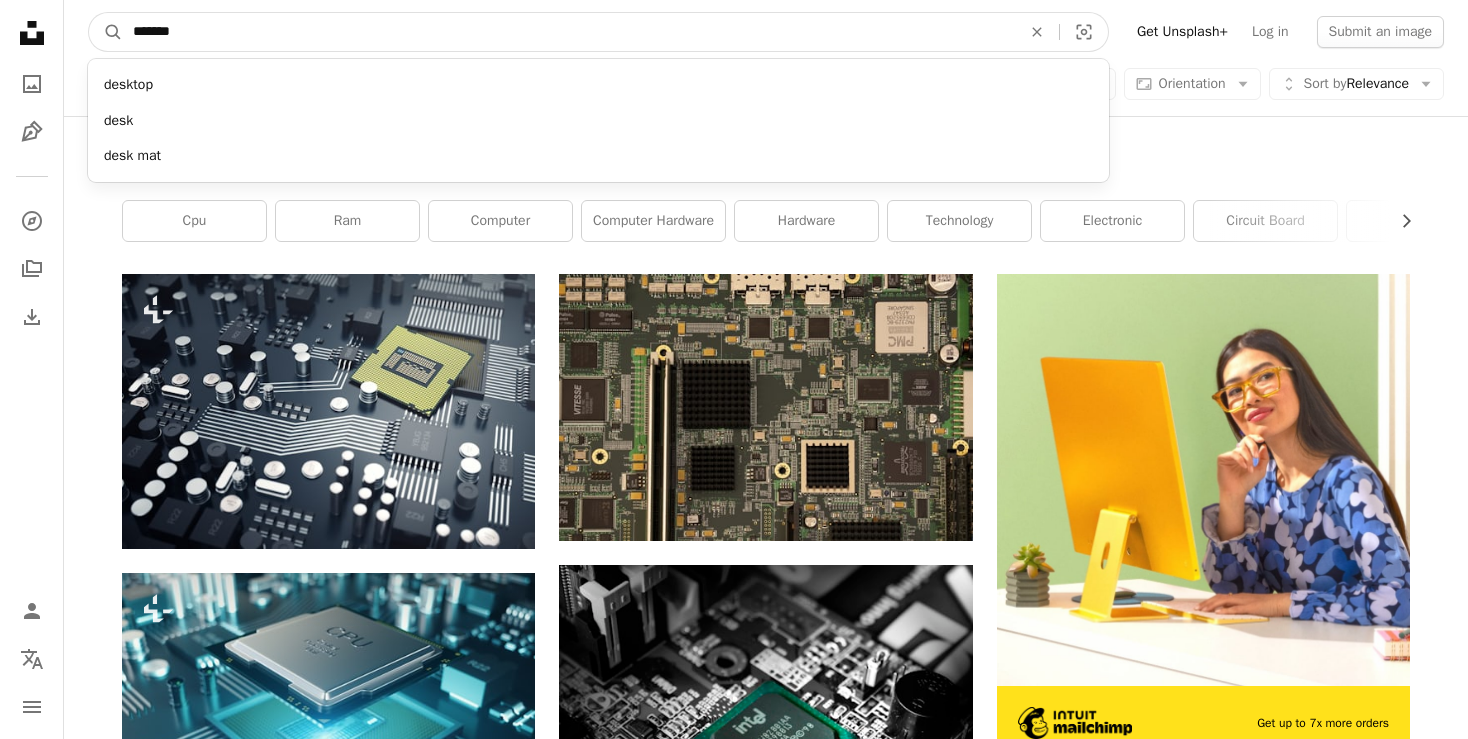 click on "A magnifying glass" at bounding box center [106, 32] 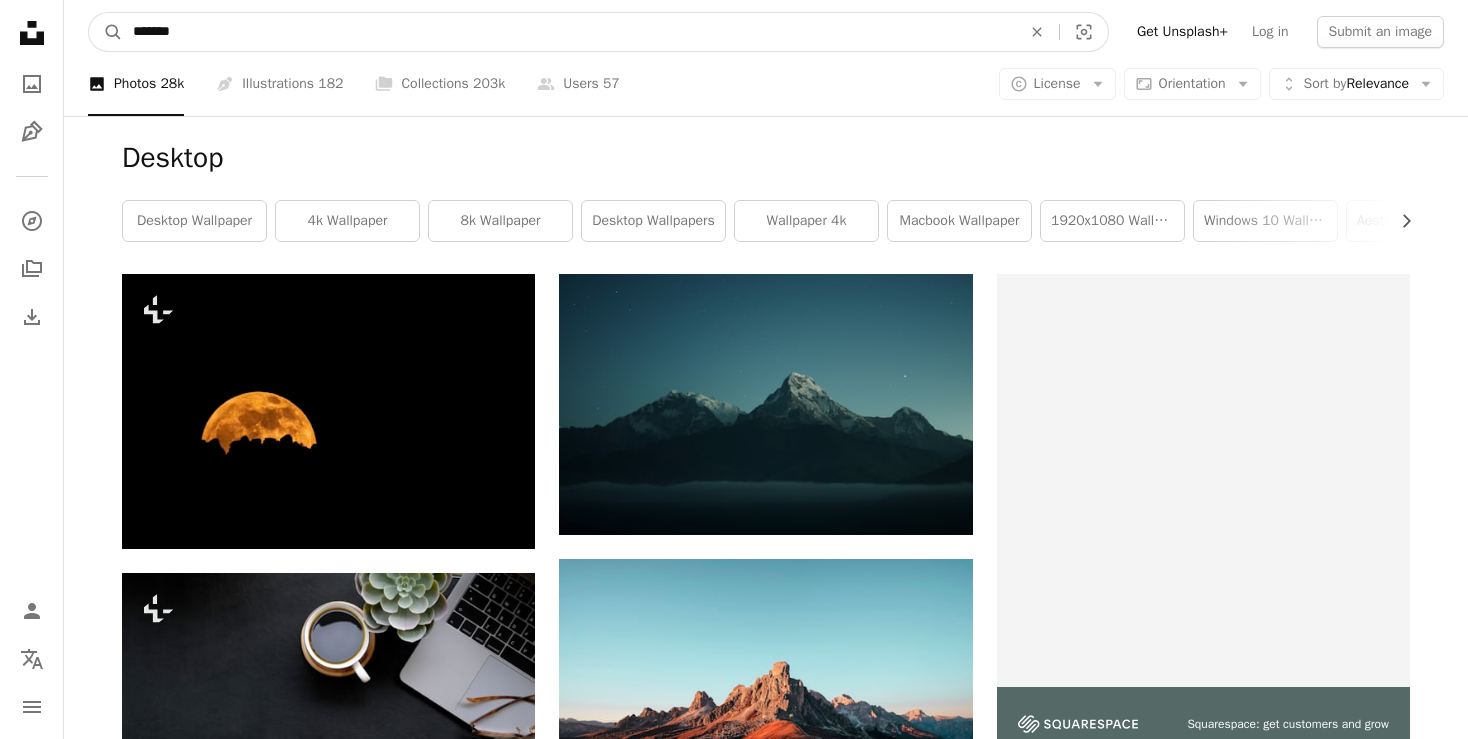 click on "*******" at bounding box center (569, 32) 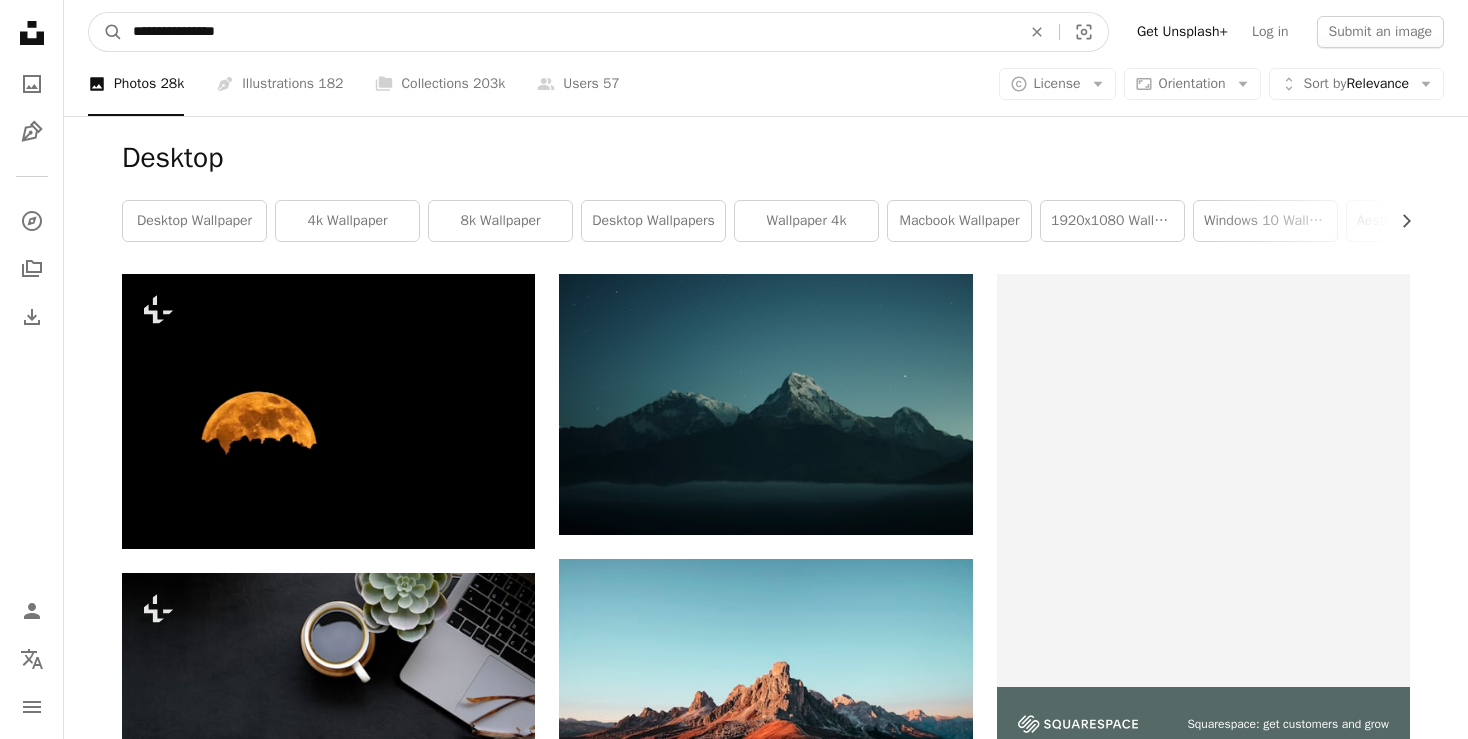 type on "**********" 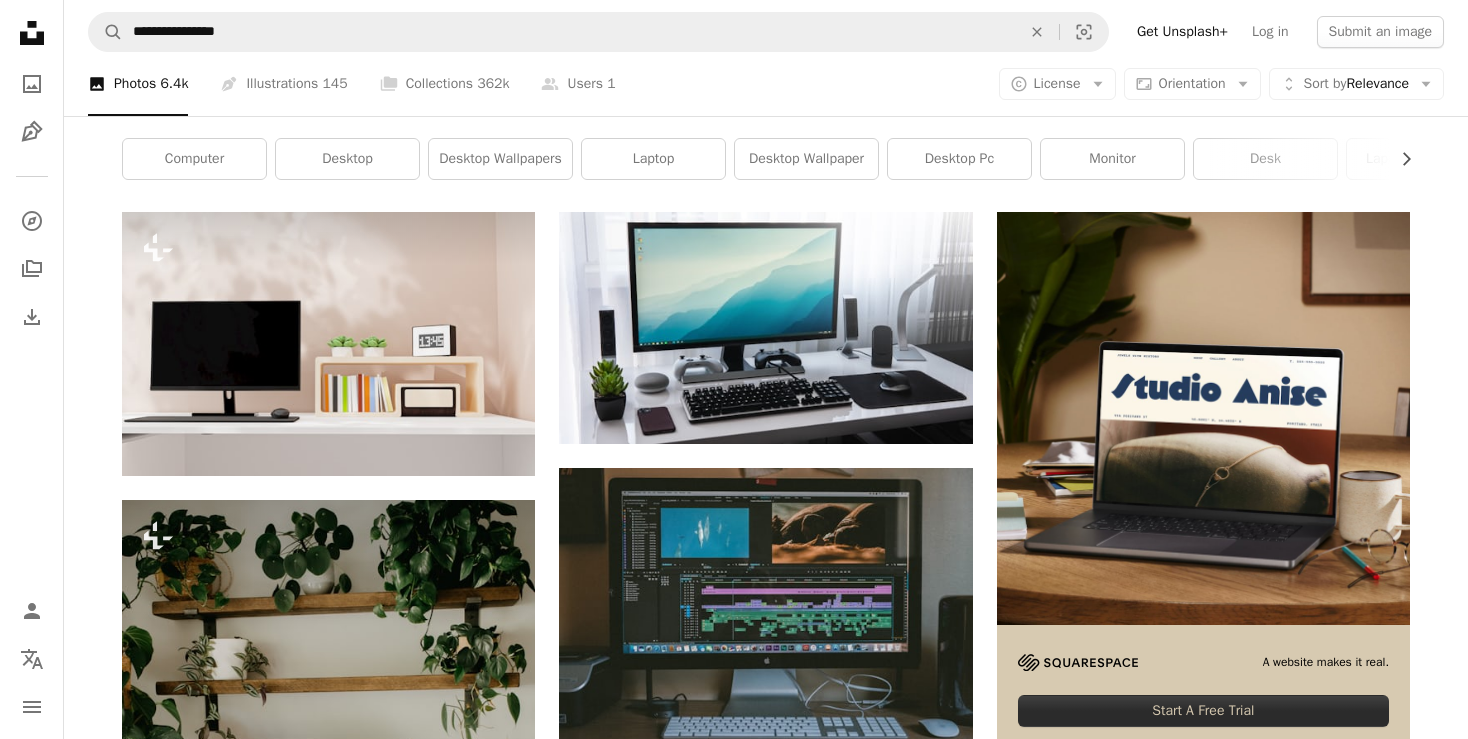 scroll, scrollTop: 0, scrollLeft: 0, axis: both 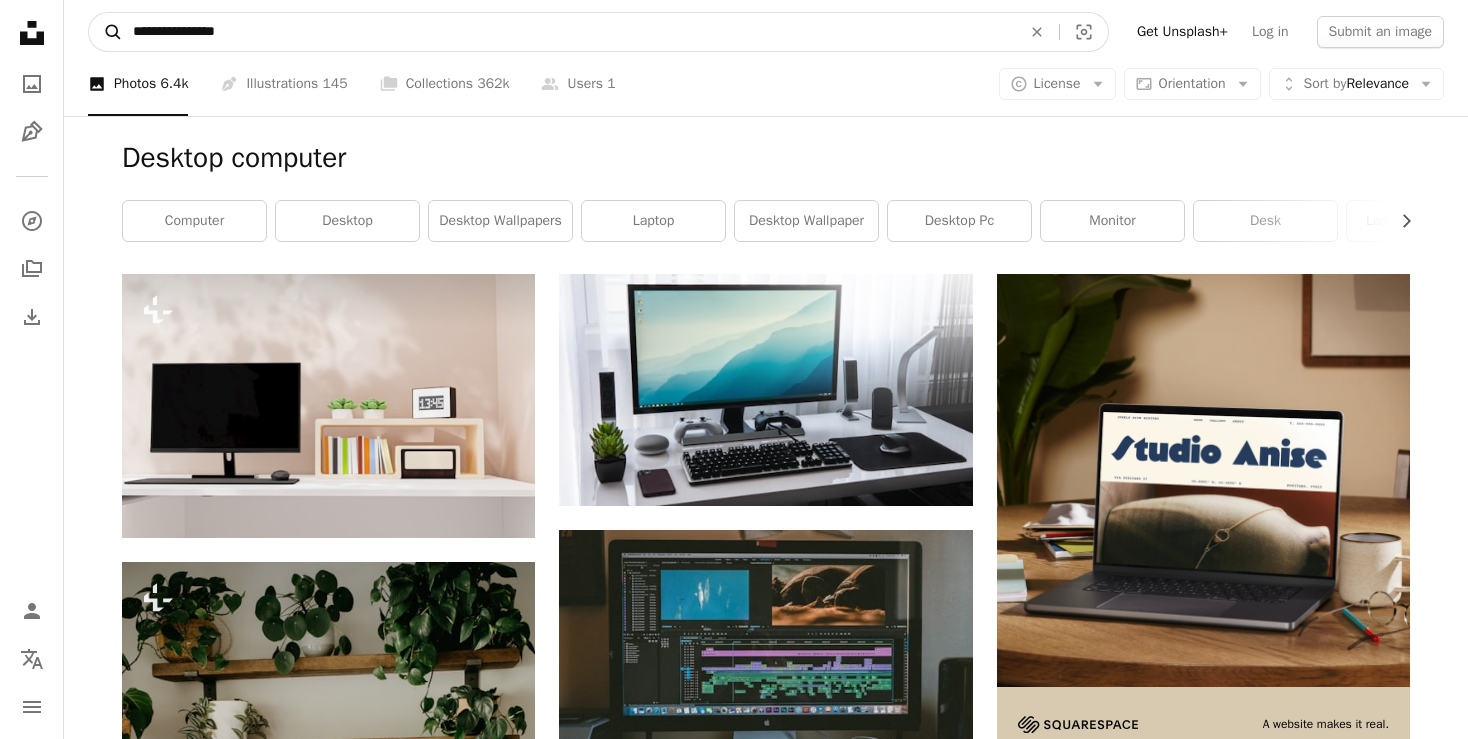 drag, startPoint x: 255, startPoint y: 31, endPoint x: 119, endPoint y: 41, distance: 136.36716 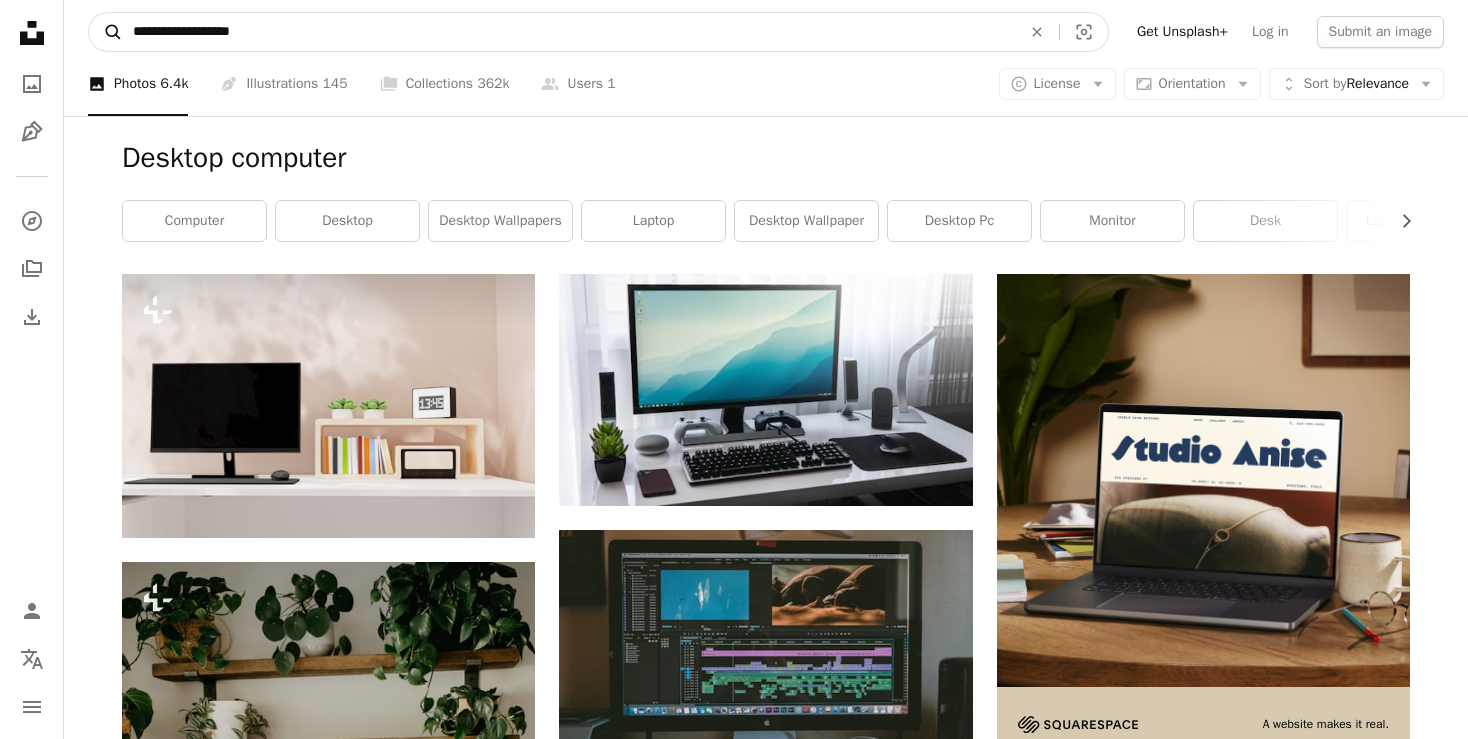 type on "**********" 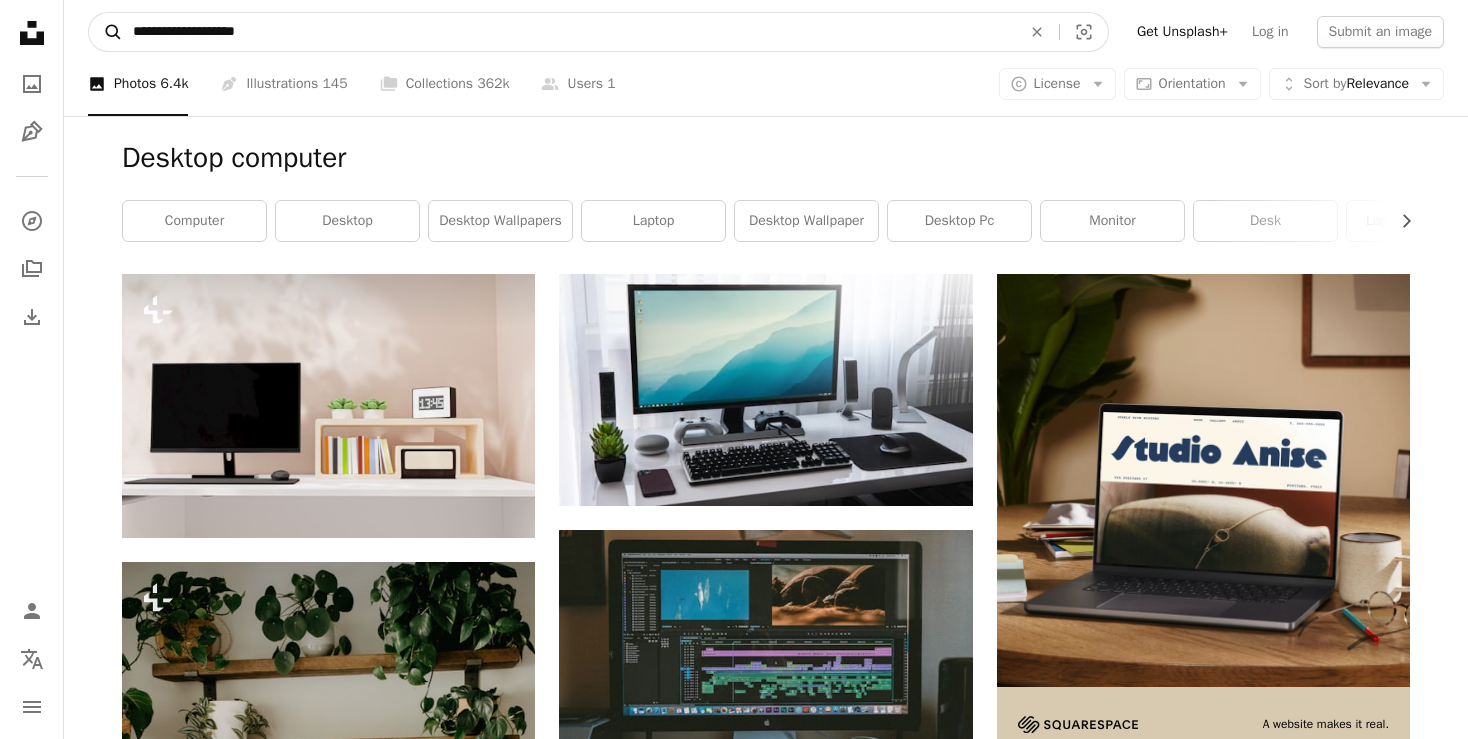 click on "A magnifying glass" at bounding box center [106, 32] 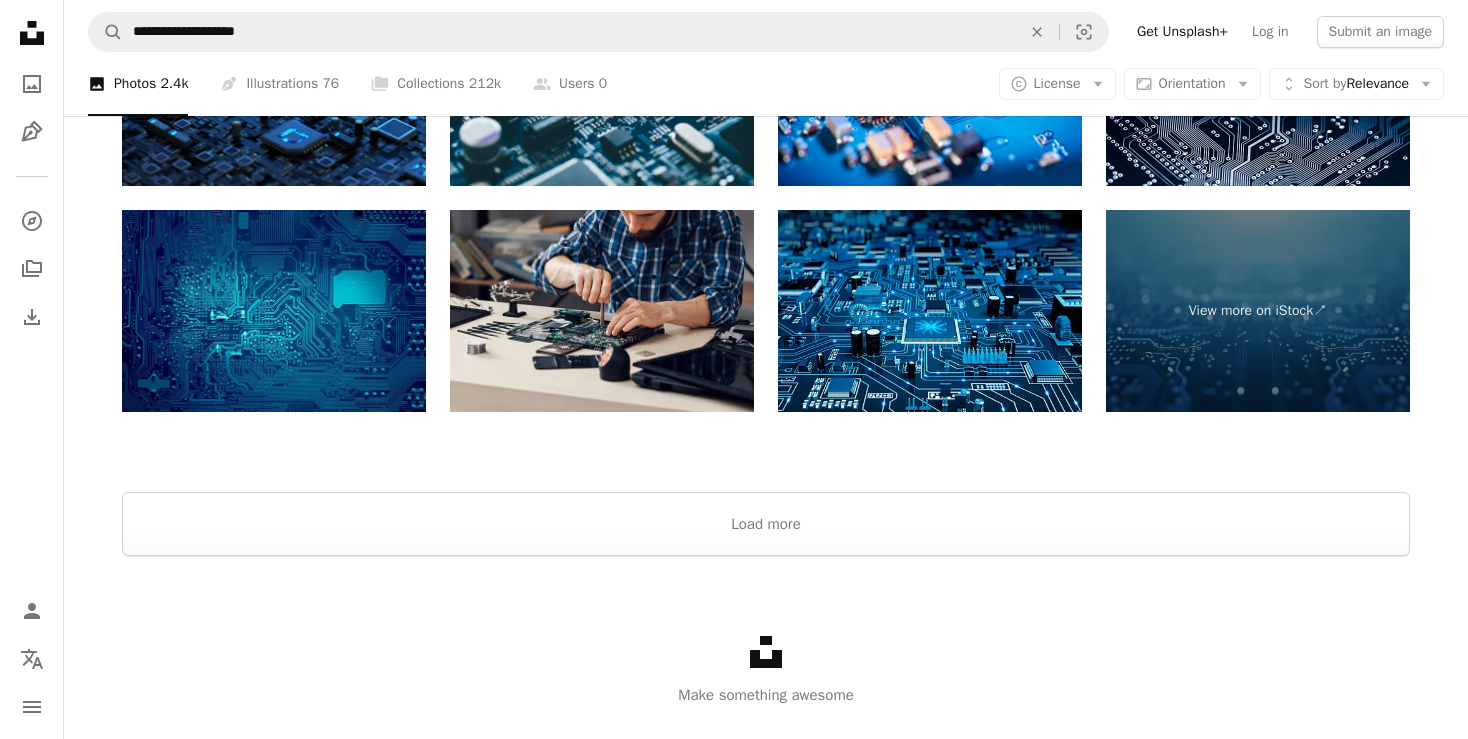 scroll, scrollTop: 3442, scrollLeft: 0, axis: vertical 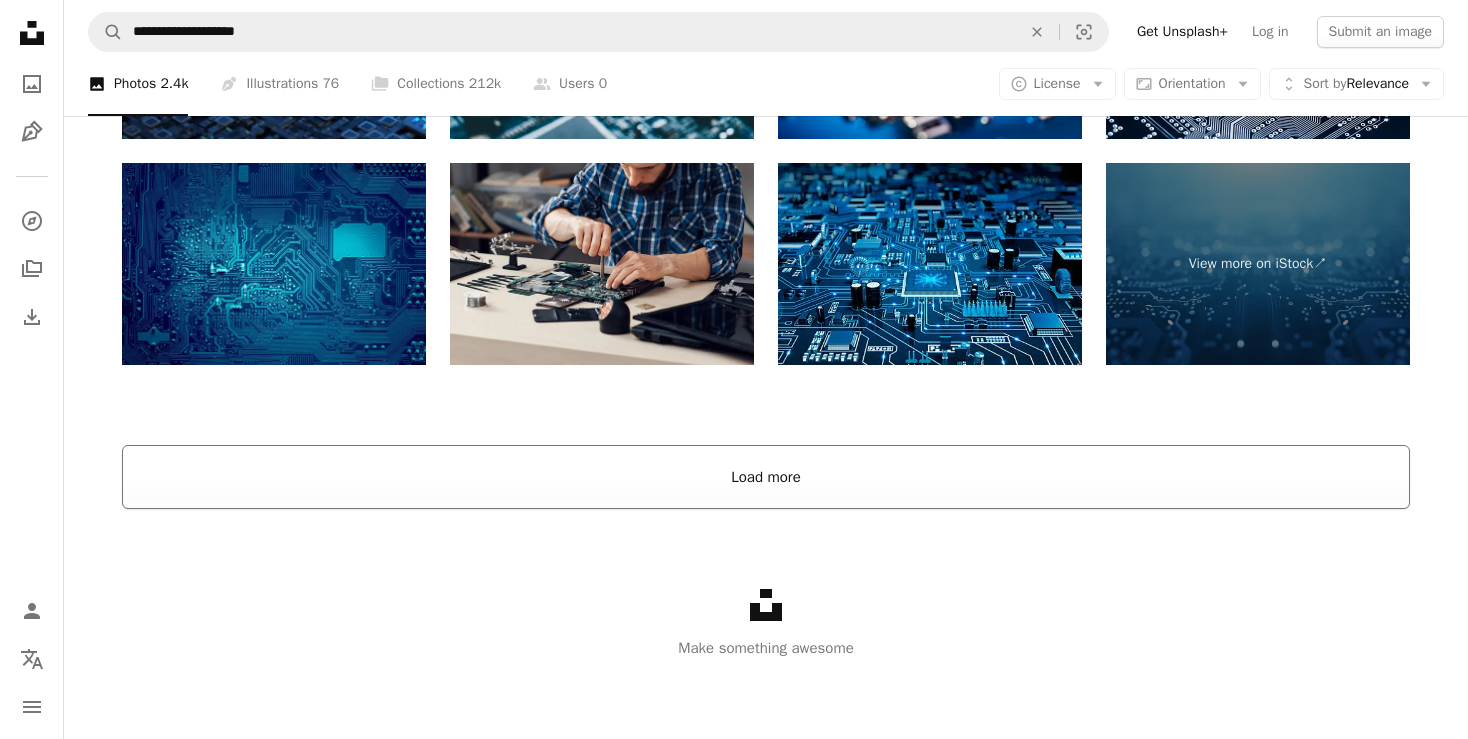 click on "Load more" at bounding box center [766, 477] 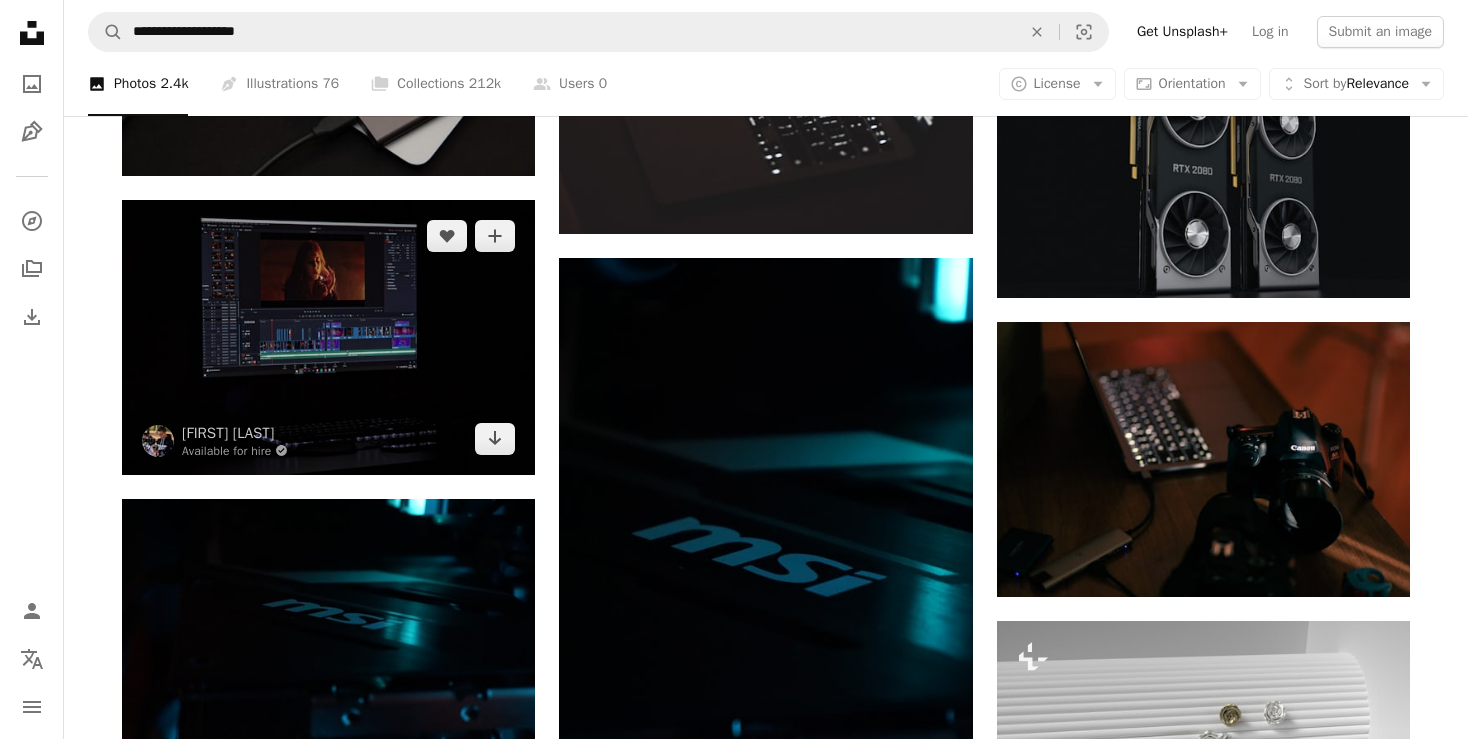 scroll, scrollTop: 24220, scrollLeft: 0, axis: vertical 